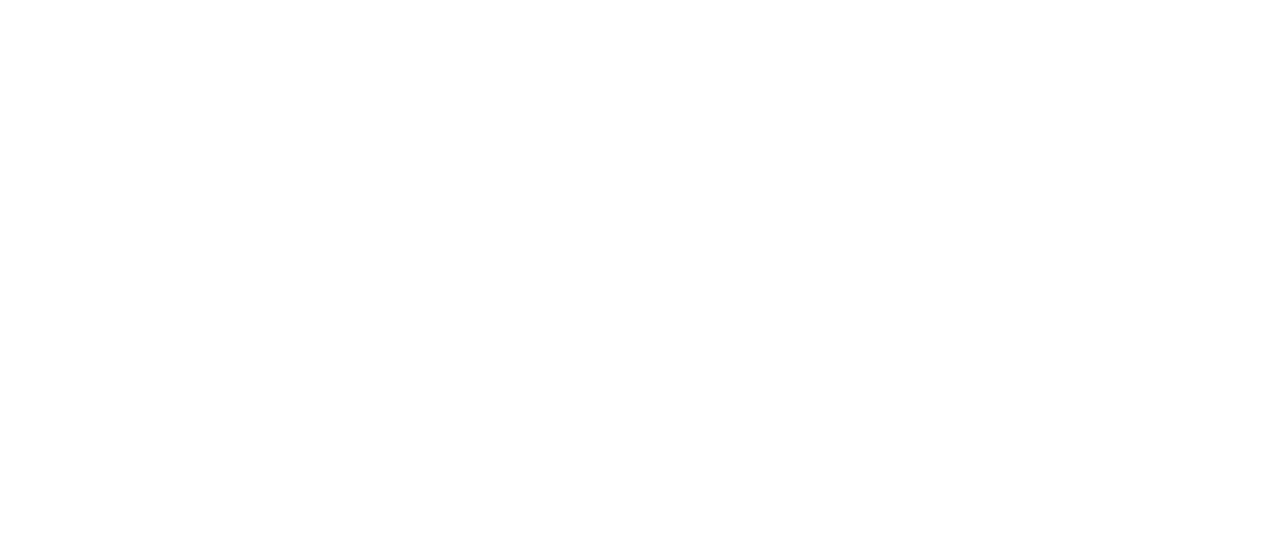 scroll, scrollTop: 0, scrollLeft: 0, axis: both 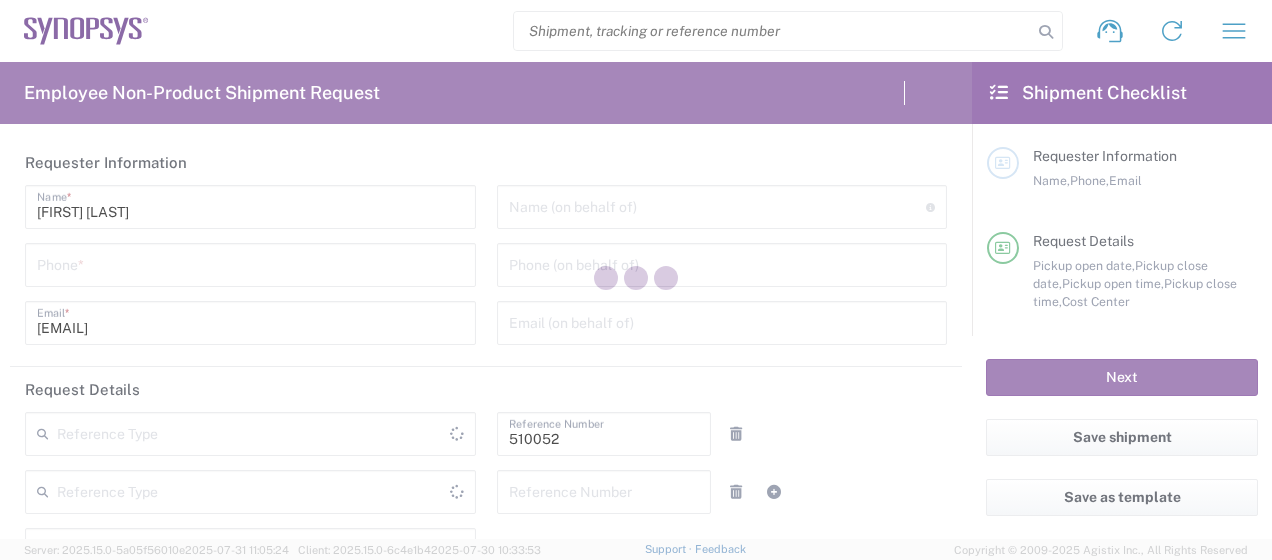 type on "Department" 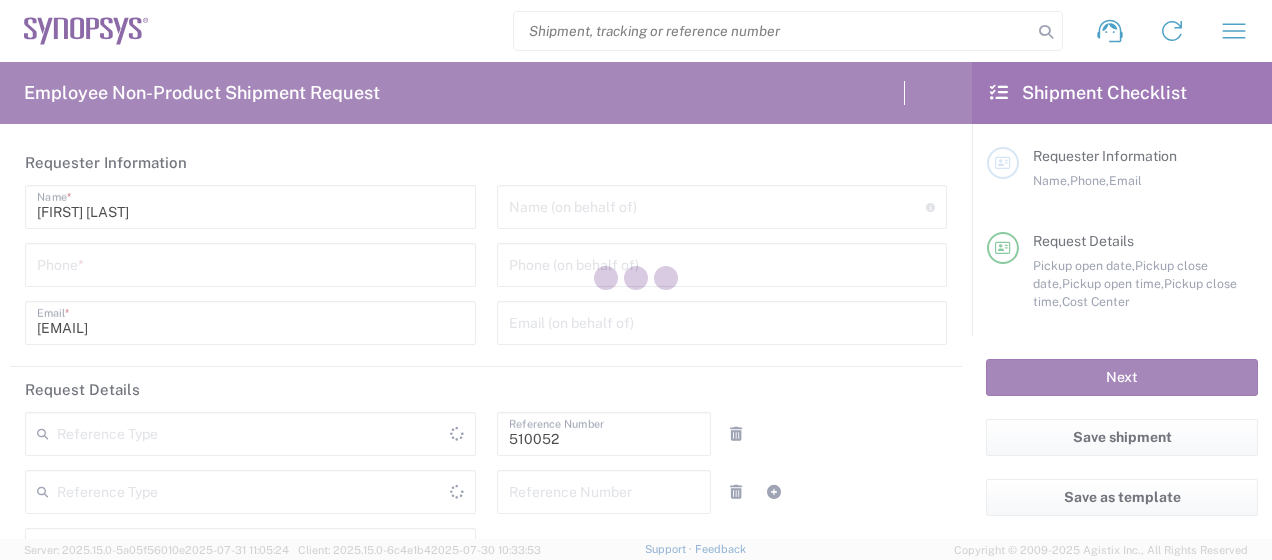 type on "[COUNTRY_CODE]1, [COUNTRY_CODE], NVM, R&D 510052" 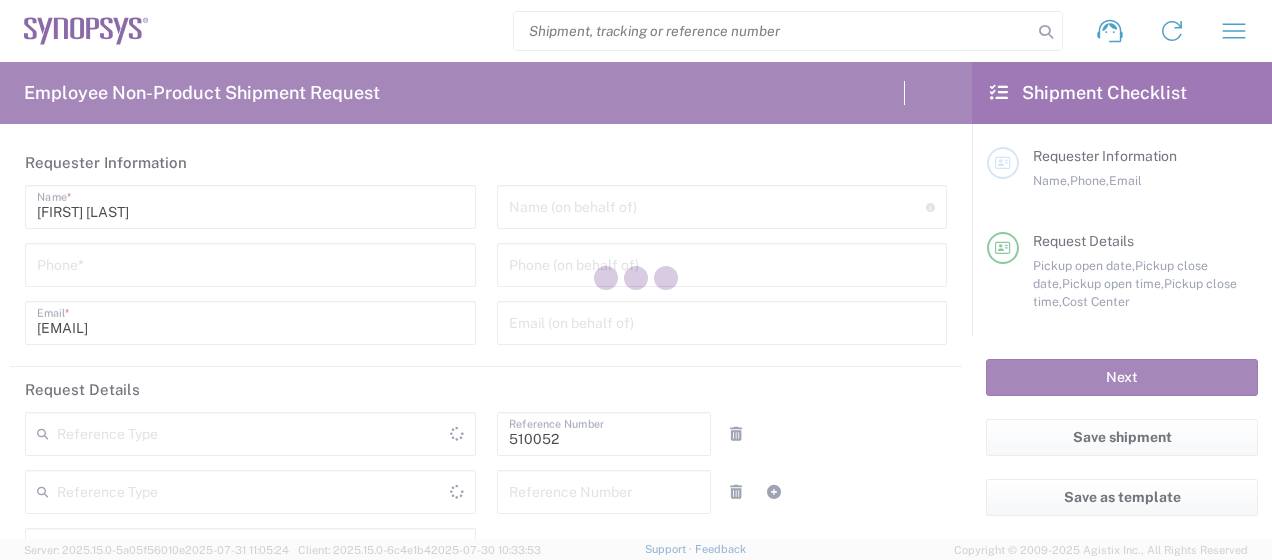 type on "California" 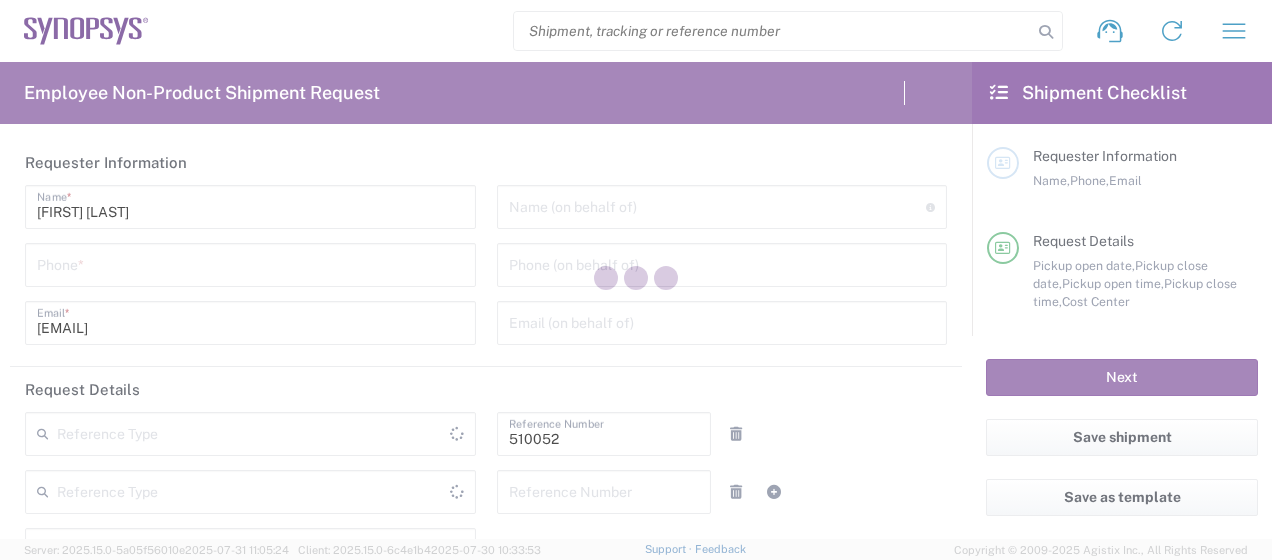 type on "Delivered at Place" 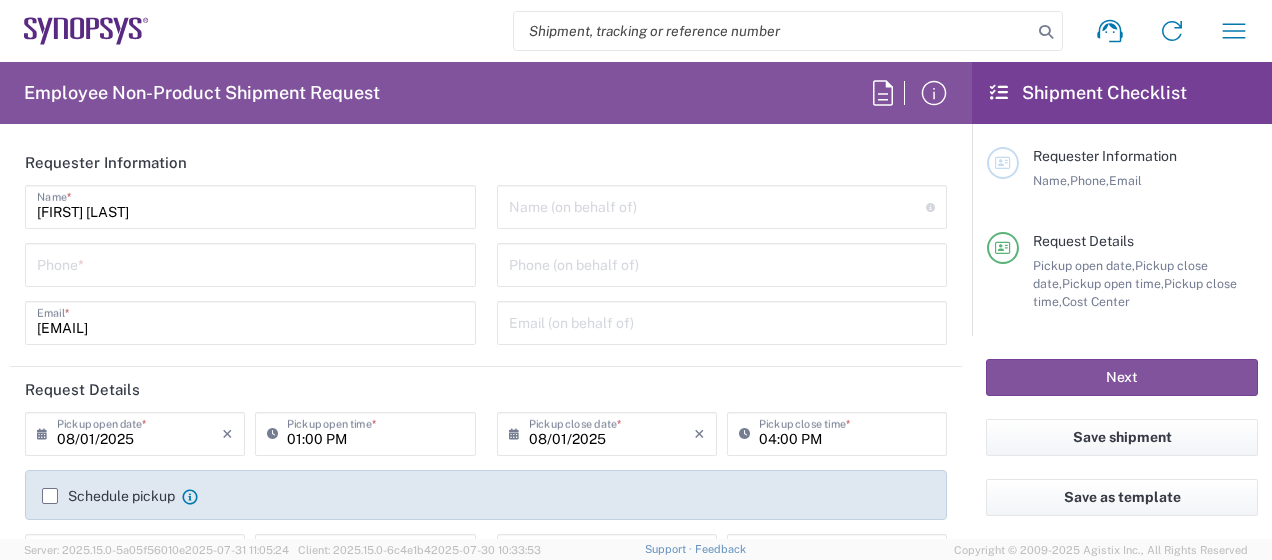 type on "Headquarters USSV" 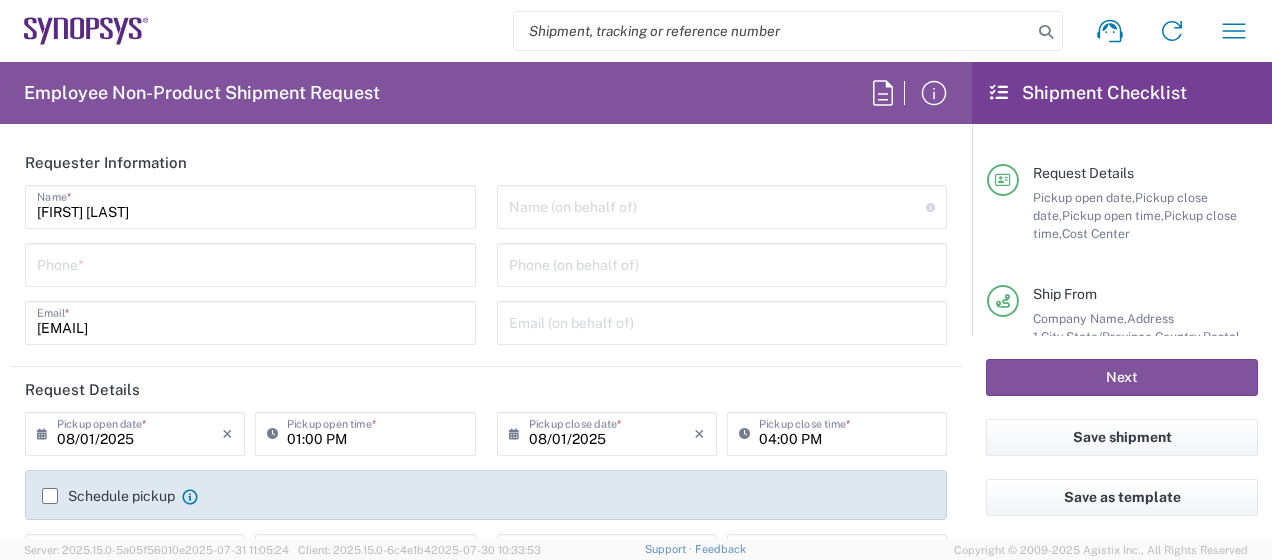 scroll, scrollTop: 80, scrollLeft: 0, axis: vertical 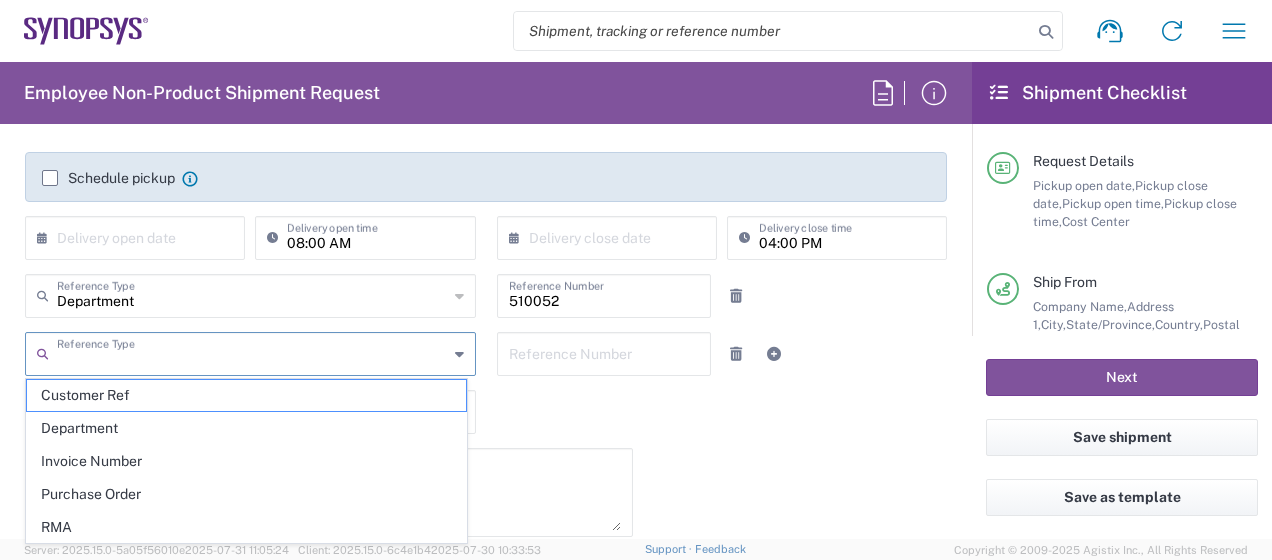 click at bounding box center (252, 352) 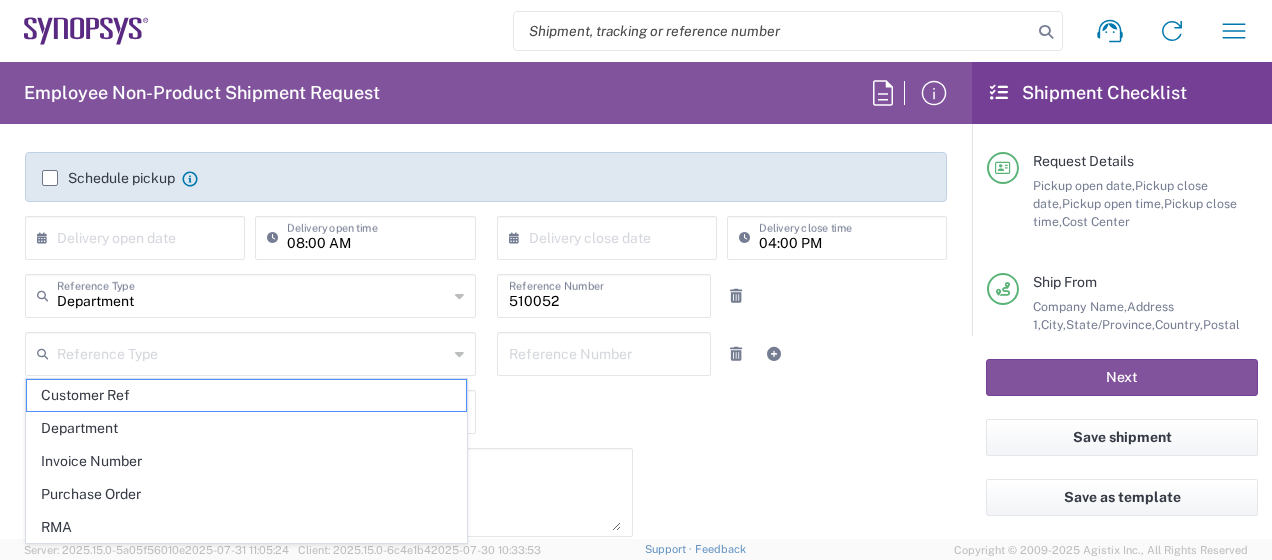 click on "08:00 AM  Delivery open time" 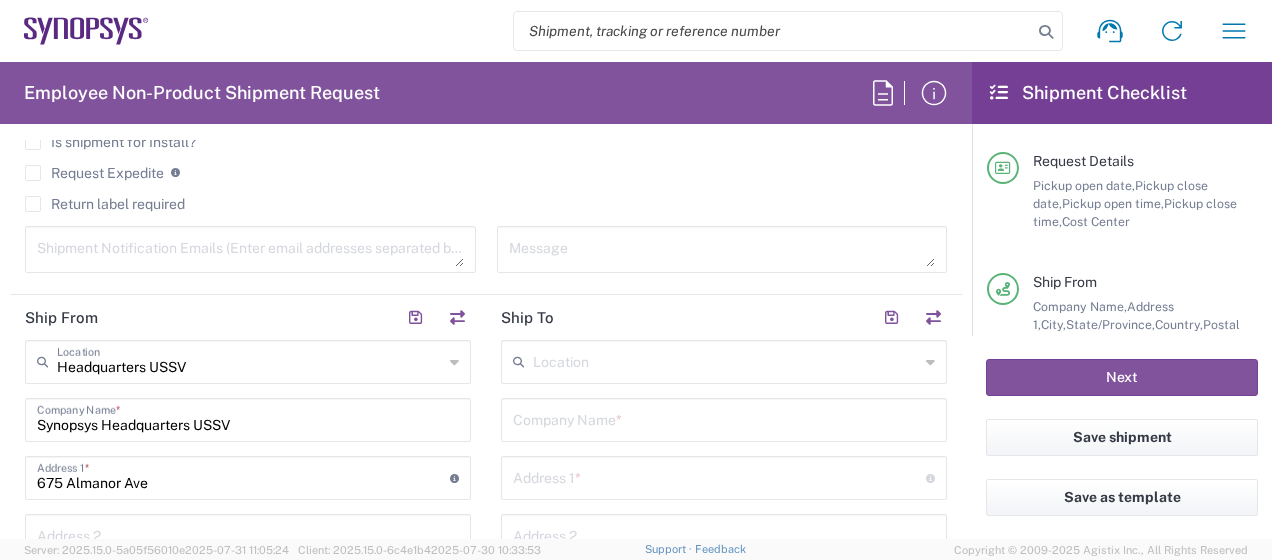 scroll, scrollTop: 752, scrollLeft: 0, axis: vertical 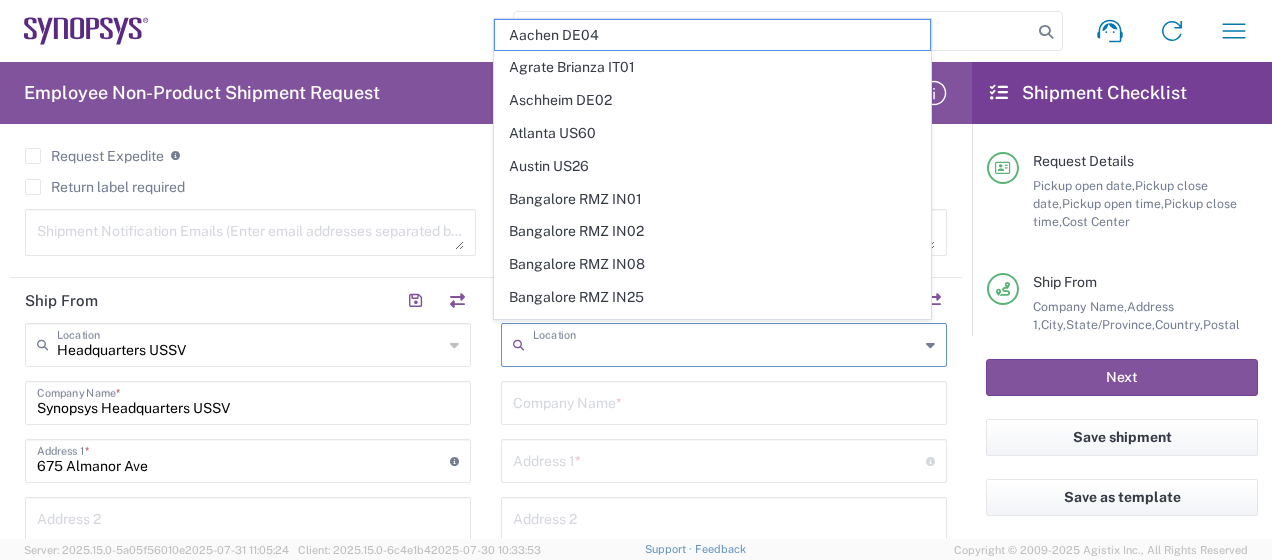 click at bounding box center [726, 343] 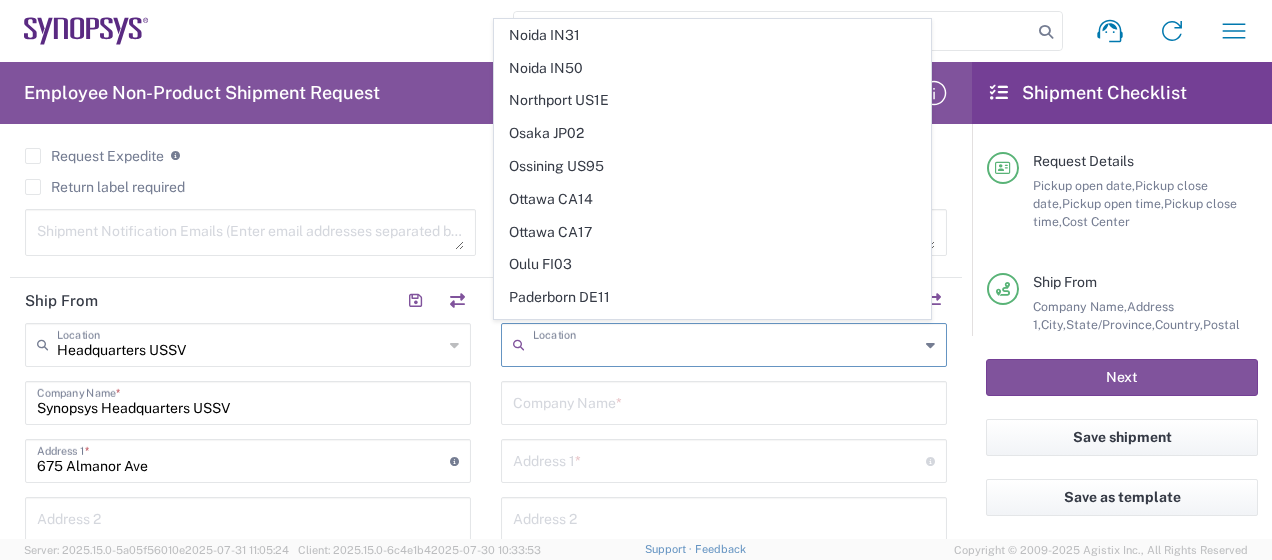 scroll, scrollTop: 3324, scrollLeft: 0, axis: vertical 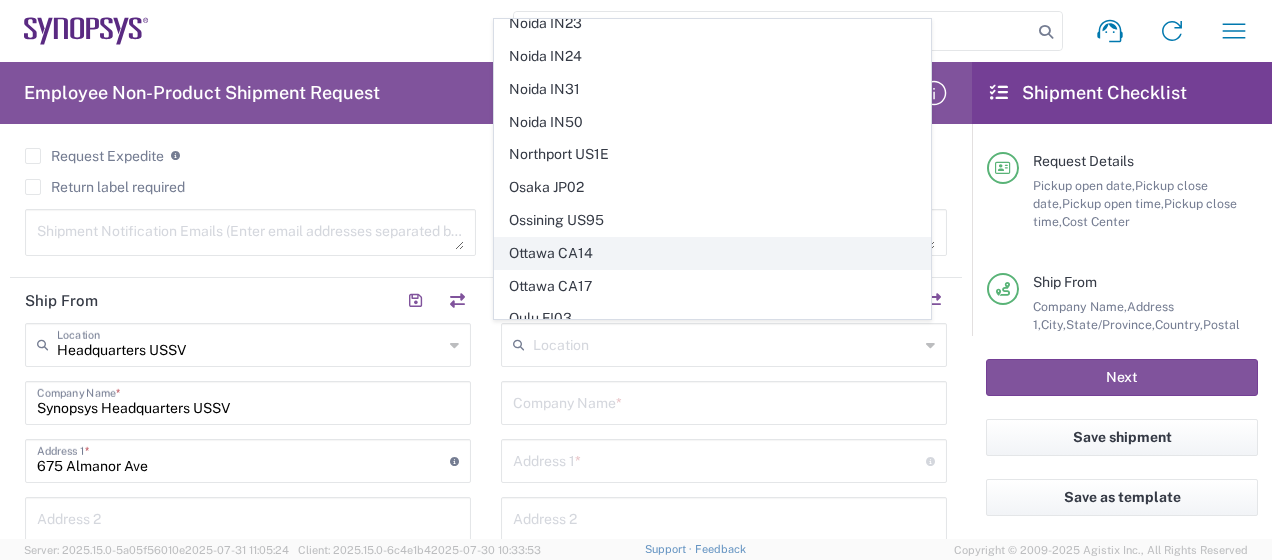 click on "Ottawa CA14" 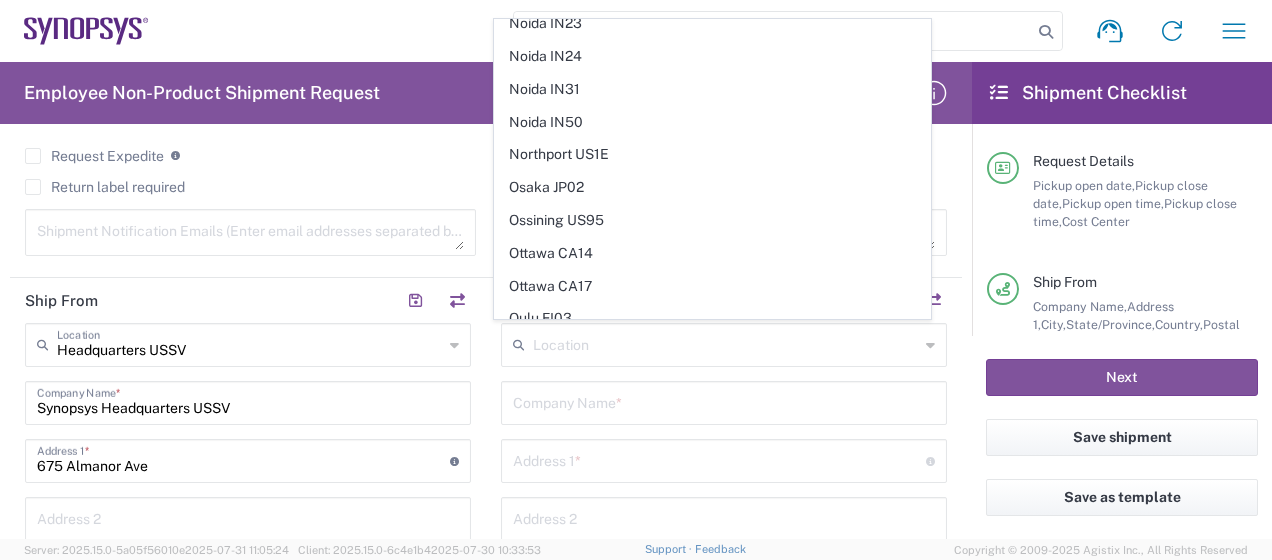 type on "Ottawa CA14" 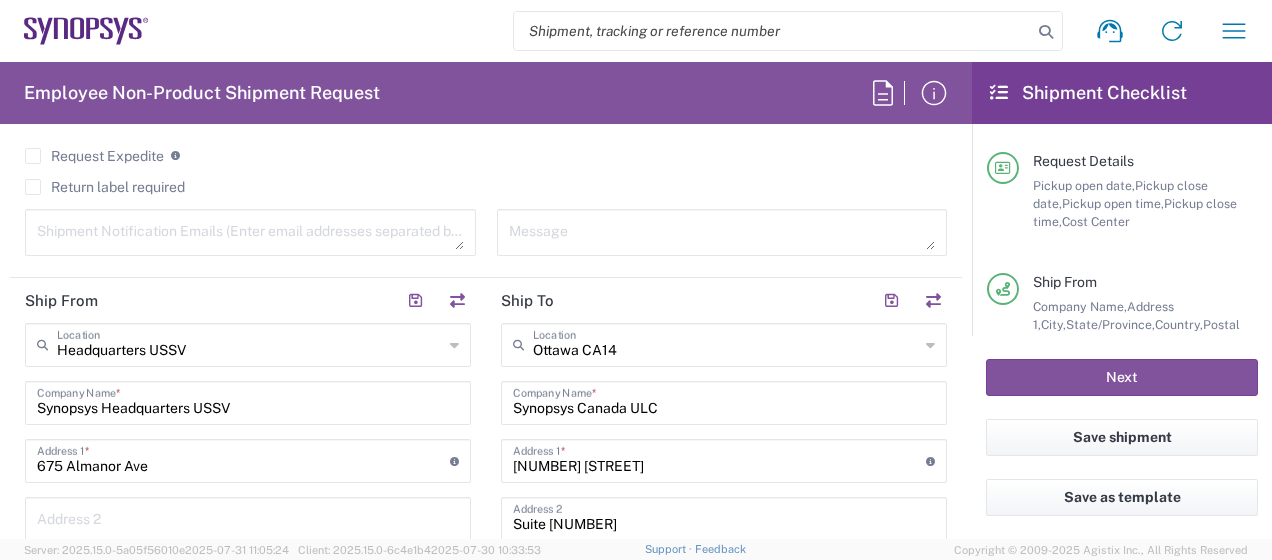 type on "Ontario" 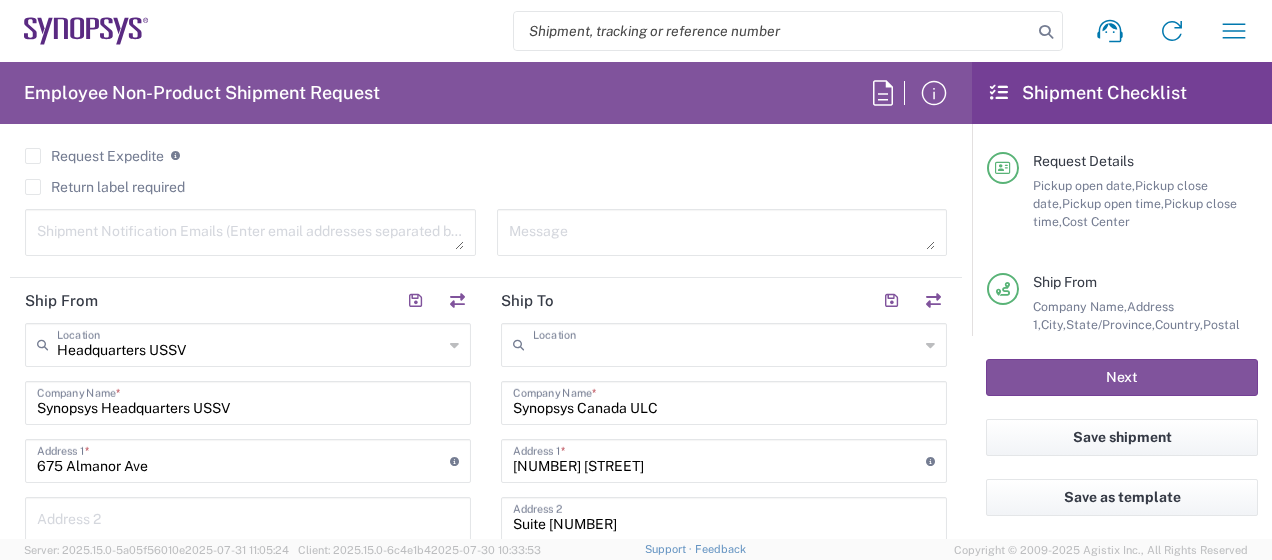 scroll, scrollTop: 0, scrollLeft: 0, axis: both 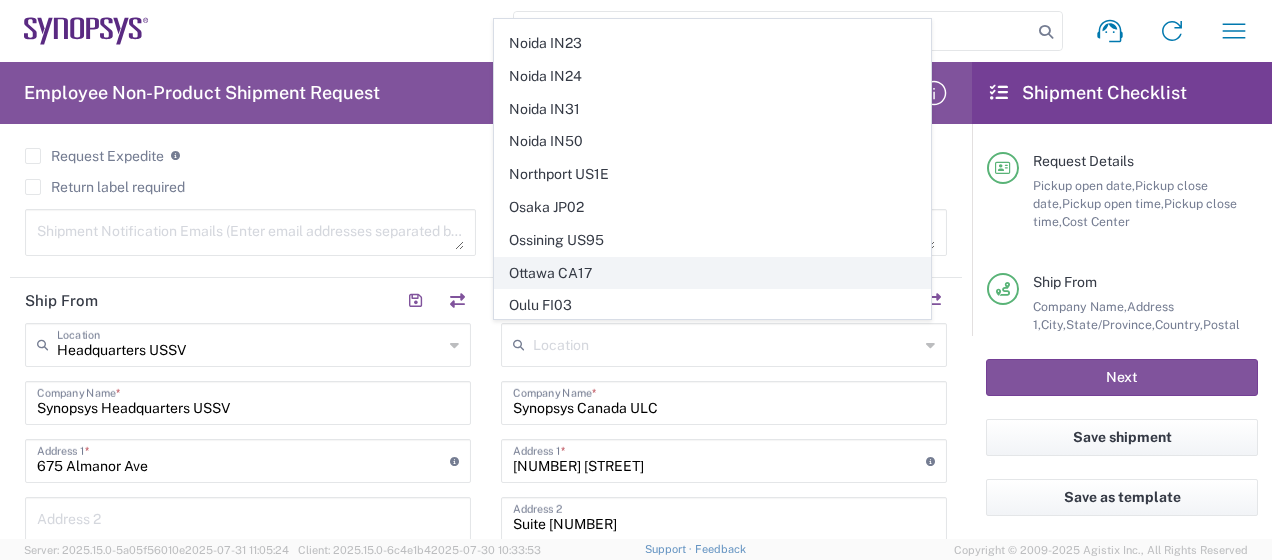 click on "Ottawa CA17" 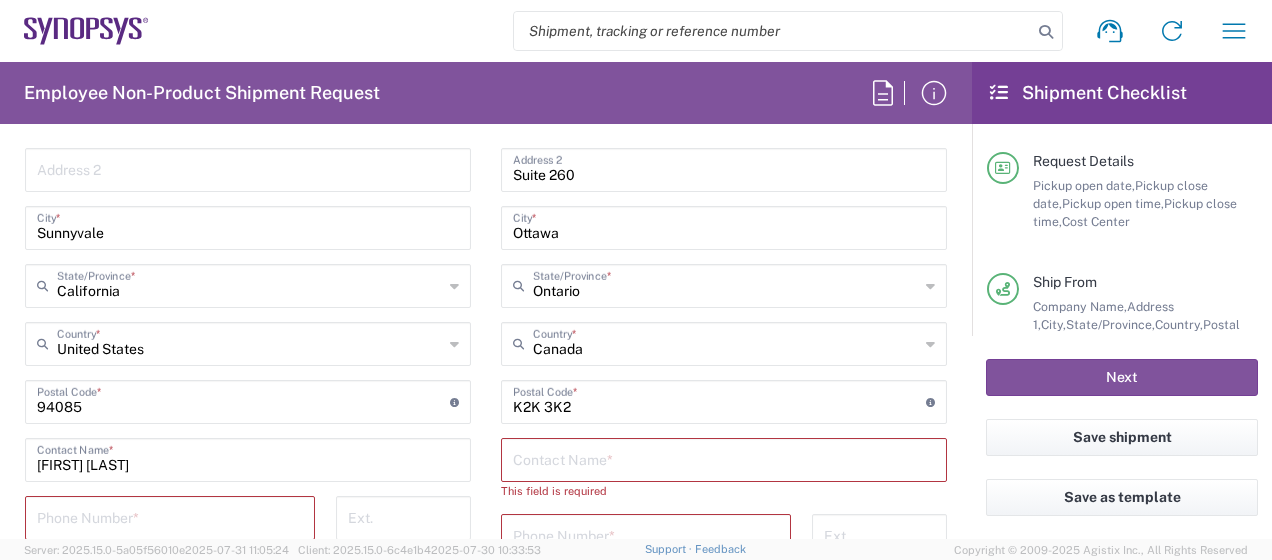 scroll, scrollTop: 1144, scrollLeft: 0, axis: vertical 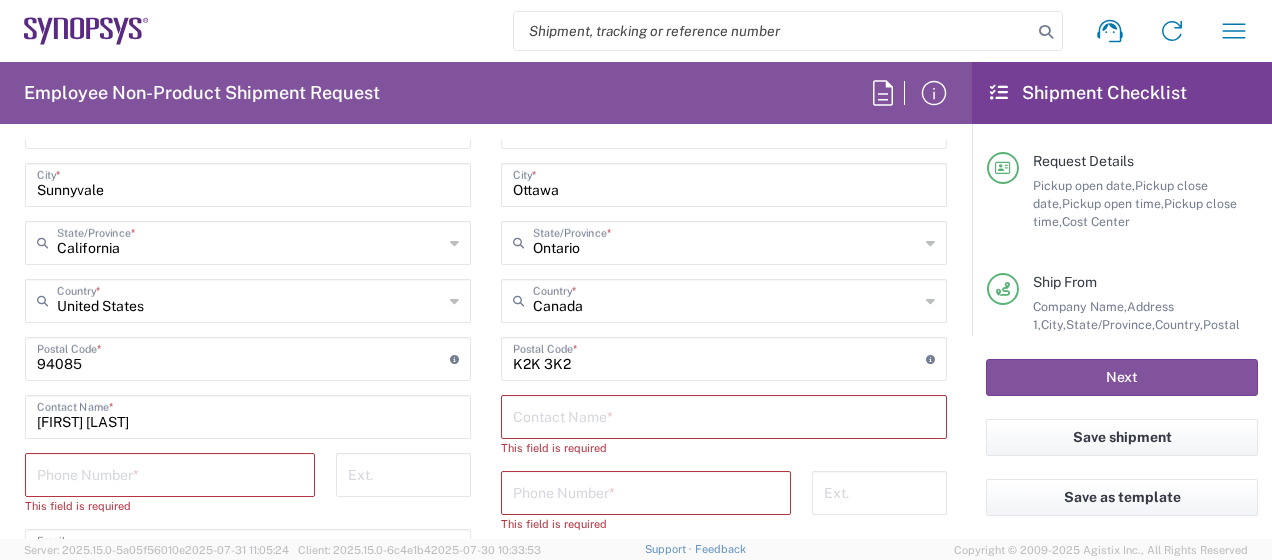 click at bounding box center [724, 415] 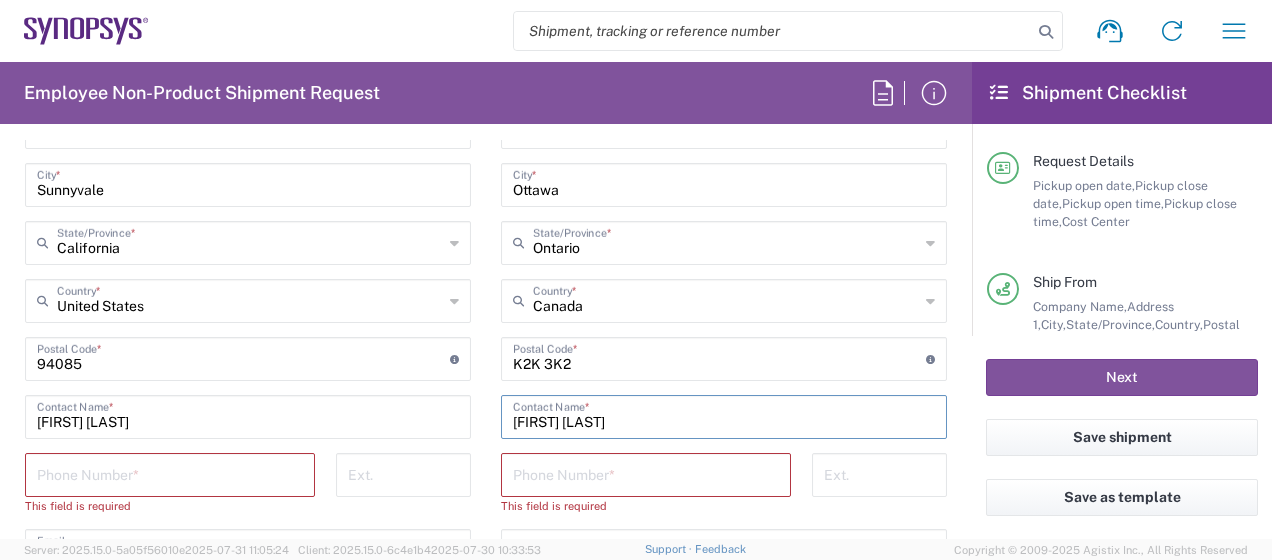 type on "[FIRST] [LAST]" 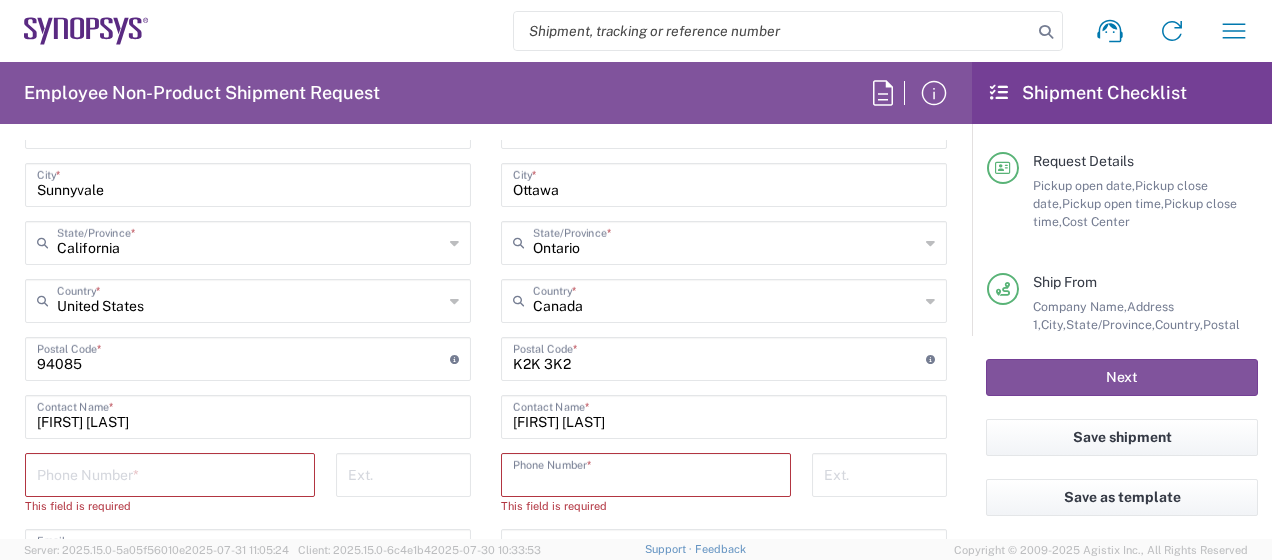 click at bounding box center [646, 473] 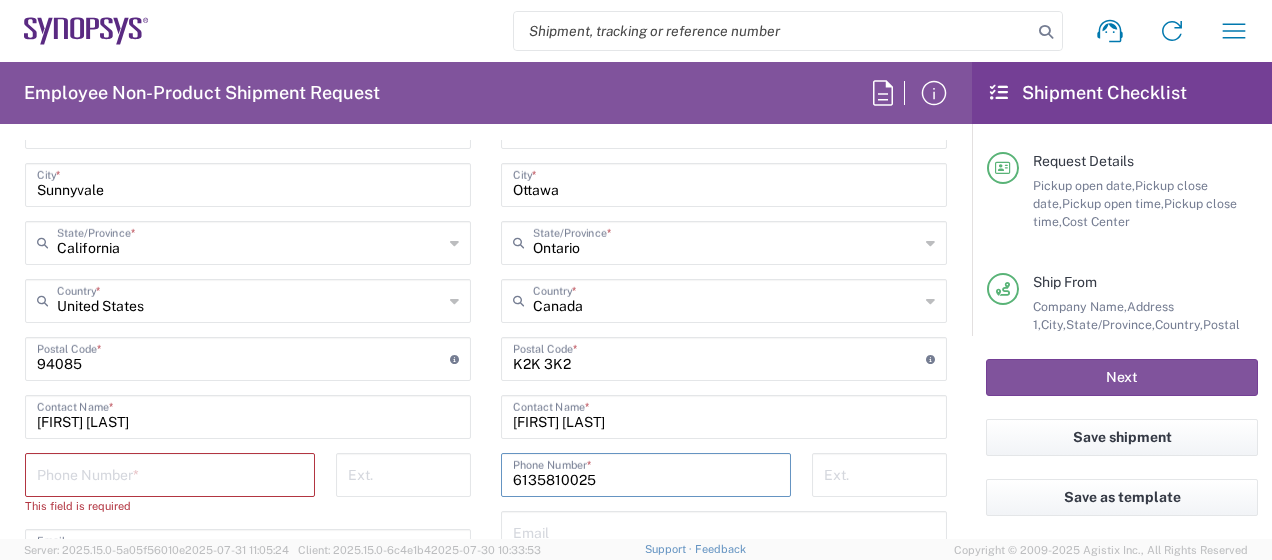 type on "6135810025" 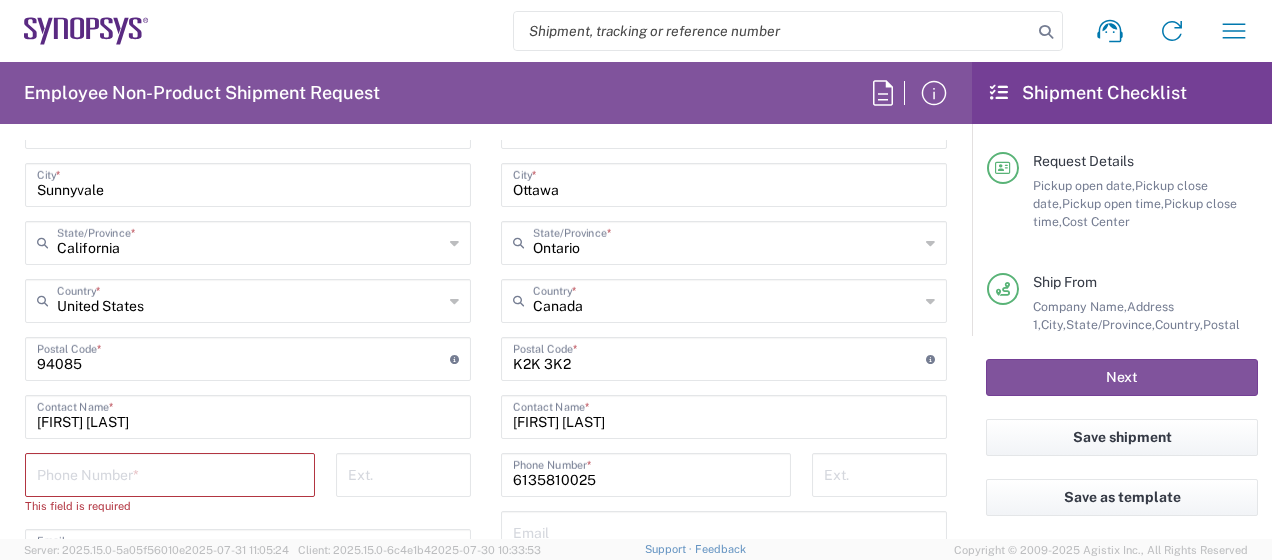 click on "Ext." 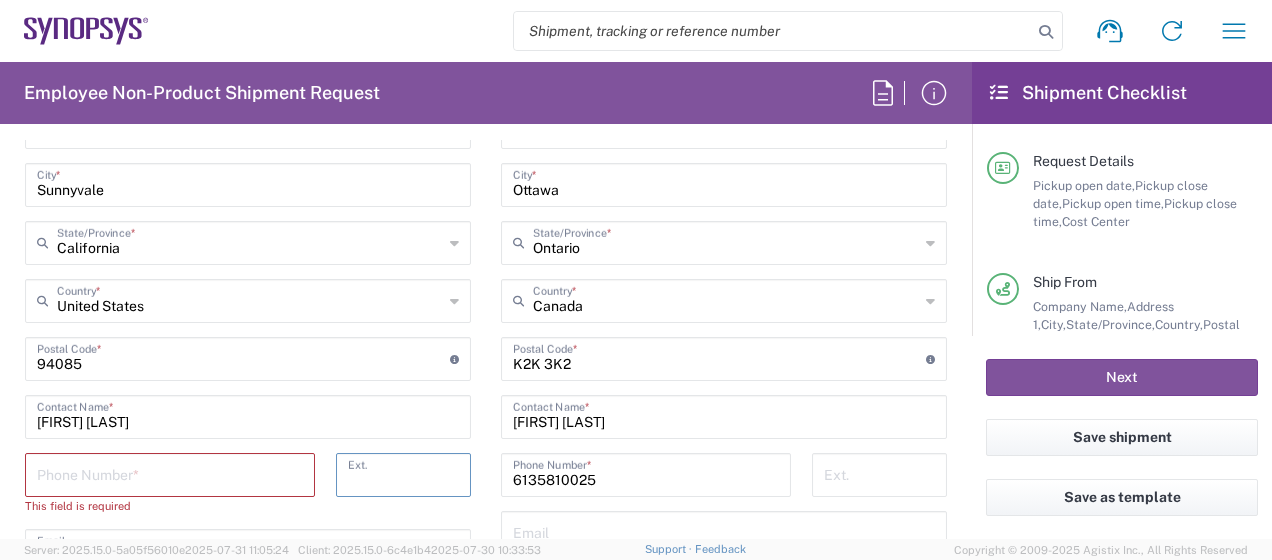 click on "6135810025" at bounding box center (646, 473) 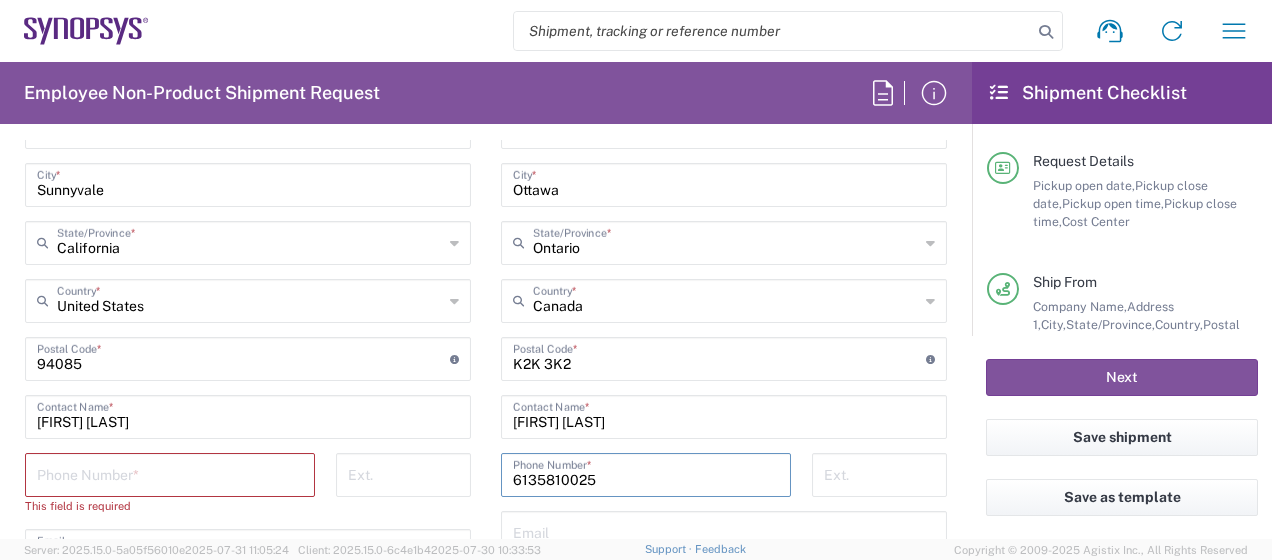 click at bounding box center [170, 473] 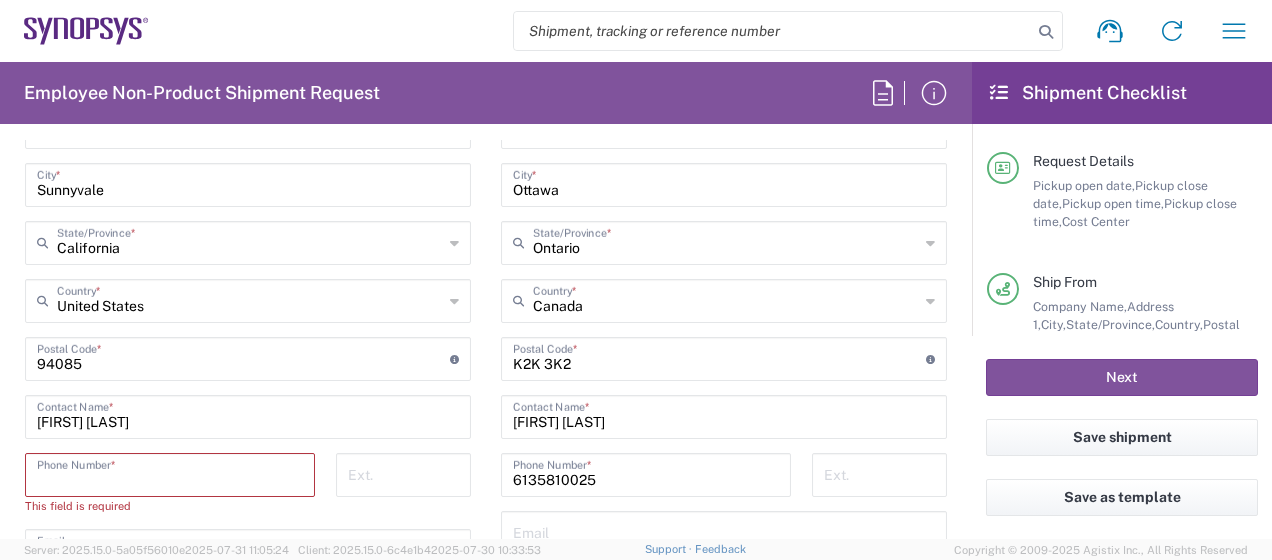 click at bounding box center (170, 473) 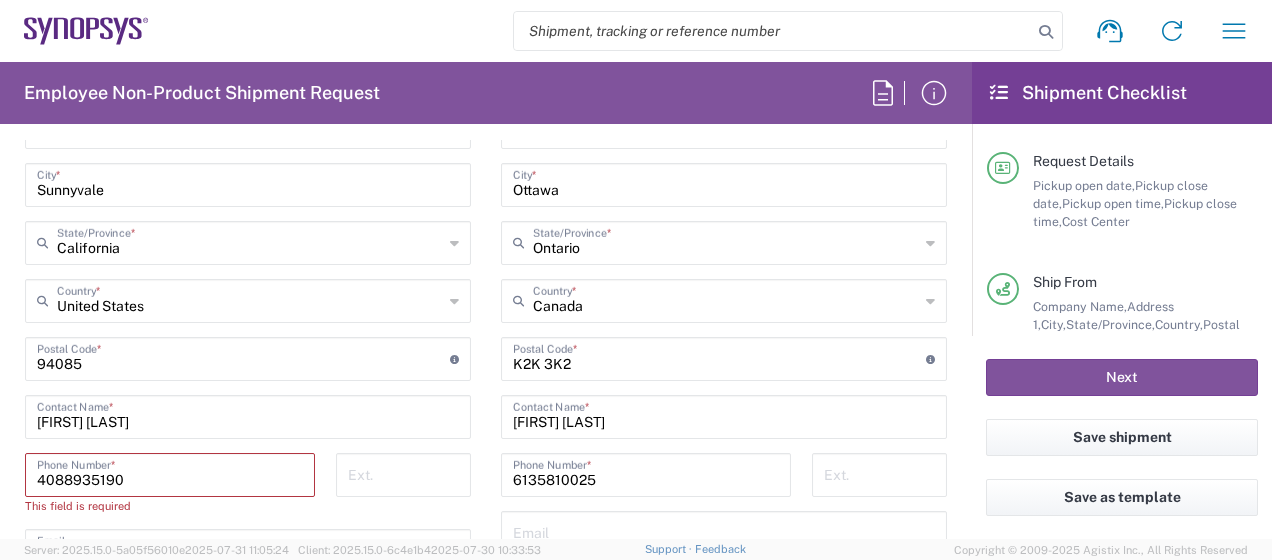 type on "[EMAIL]" 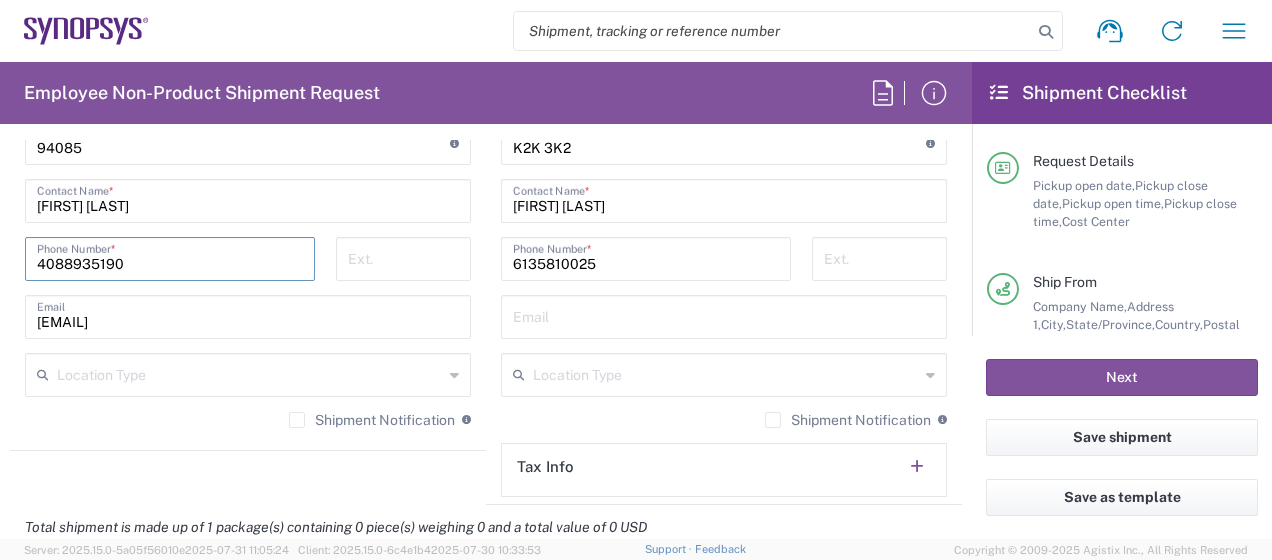 scroll, scrollTop: 1372, scrollLeft: 0, axis: vertical 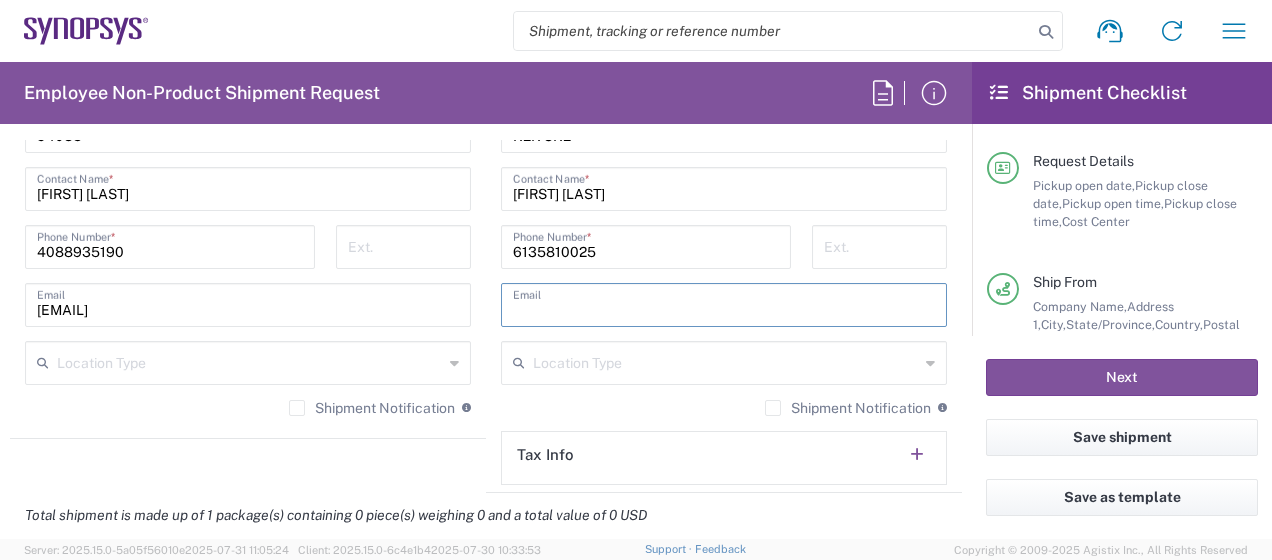 click at bounding box center (724, 303) 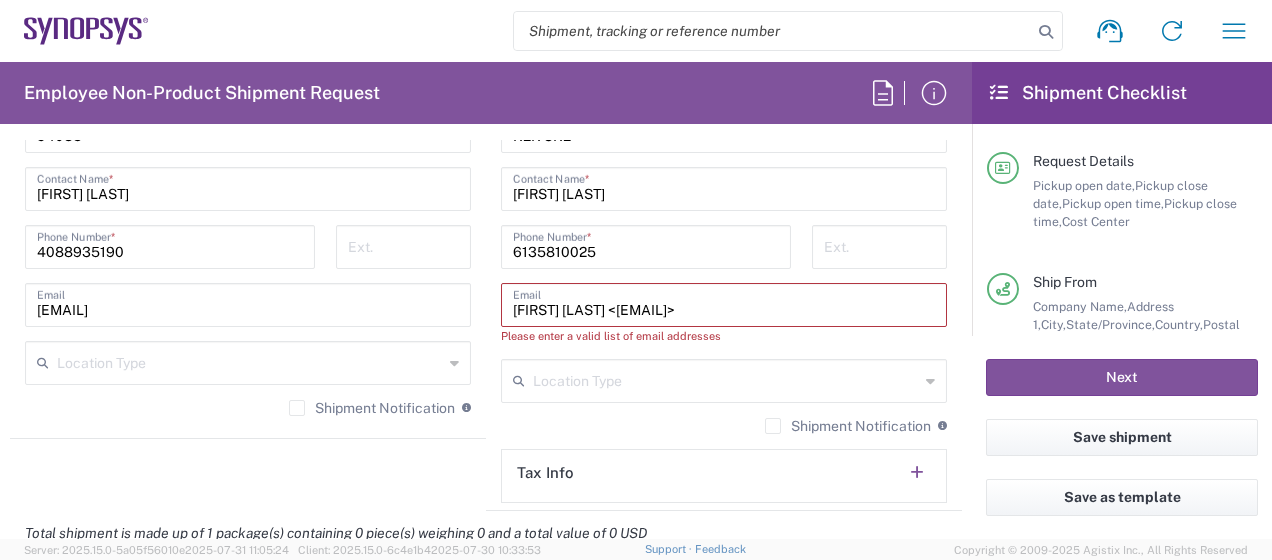 click on "Shipment Notification  If checked, a shipment notification email will be sent to the email address above when shipment is booked with carrier" 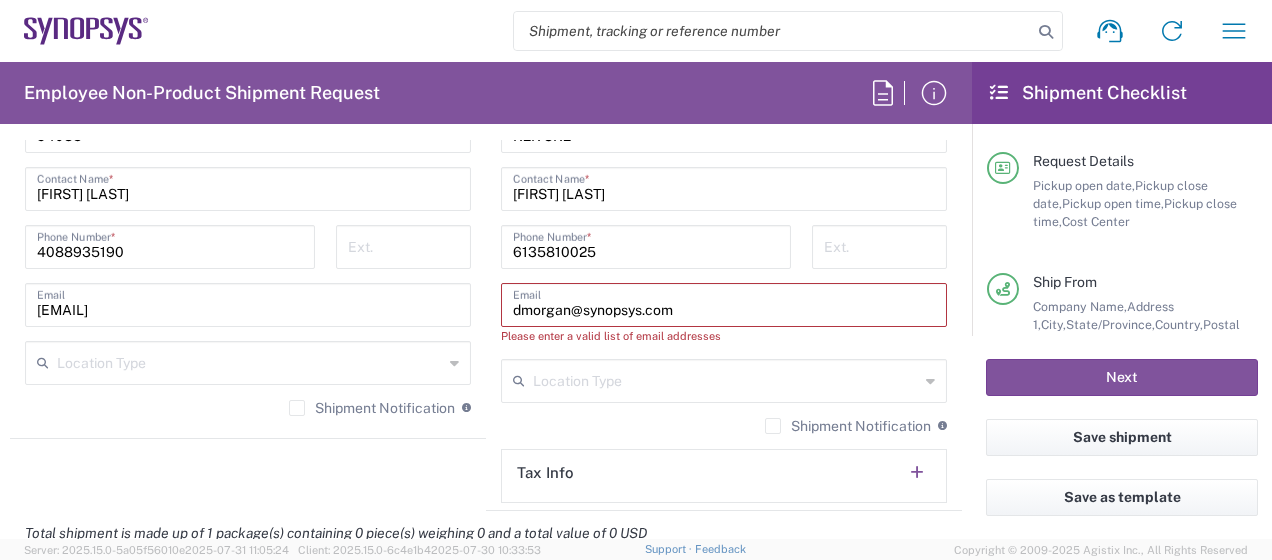 click on "dmorgan@synopsys.com" at bounding box center [724, 303] 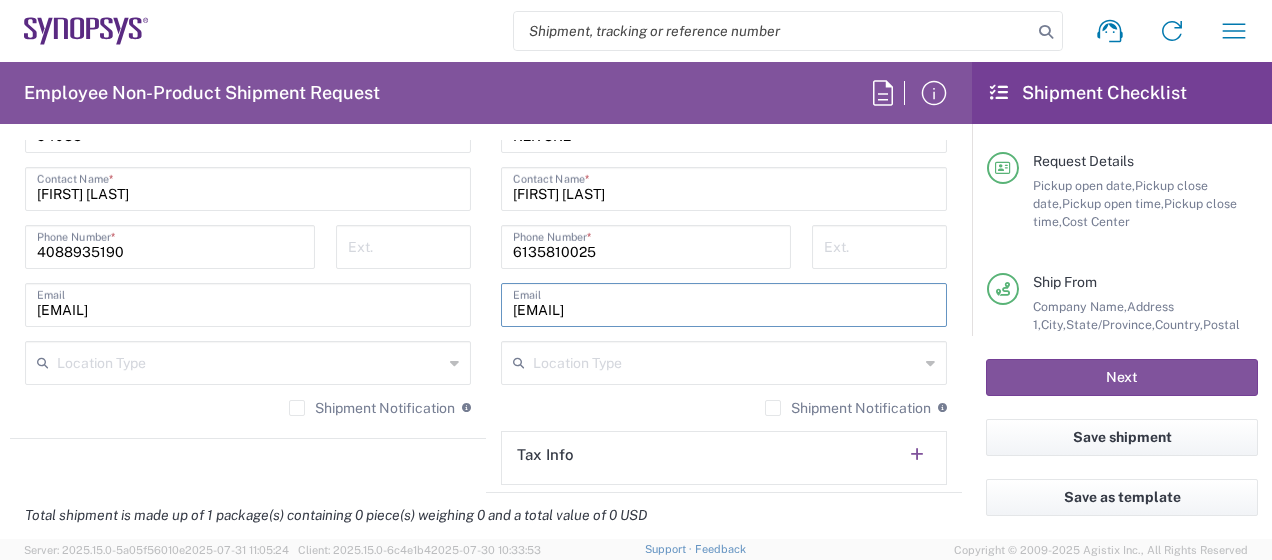 type on "[EMAIL]" 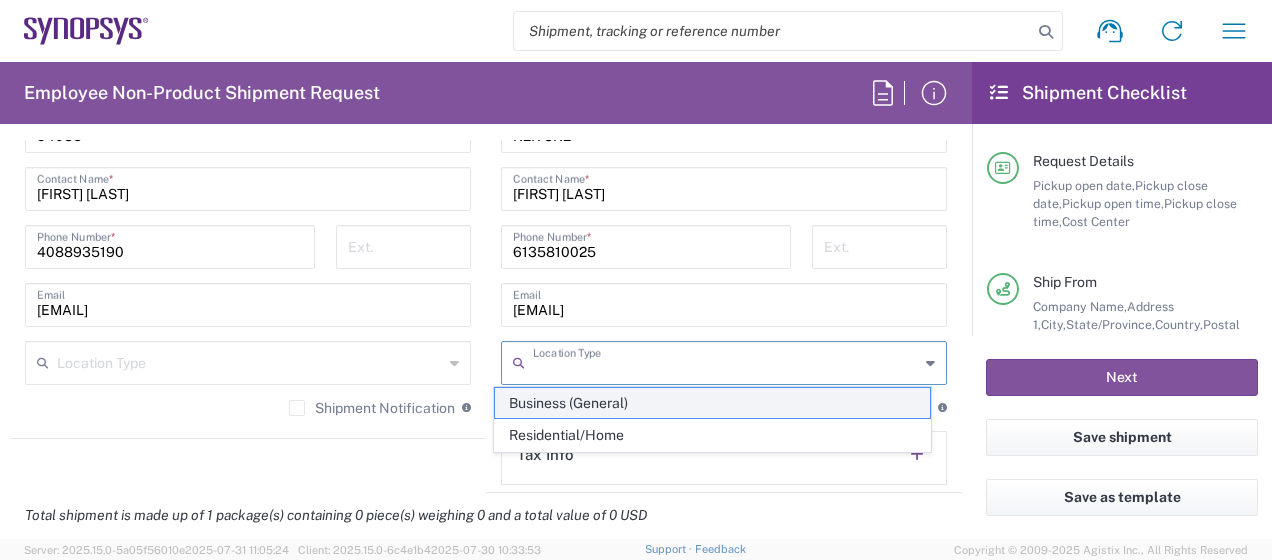 click on "Business (General)" 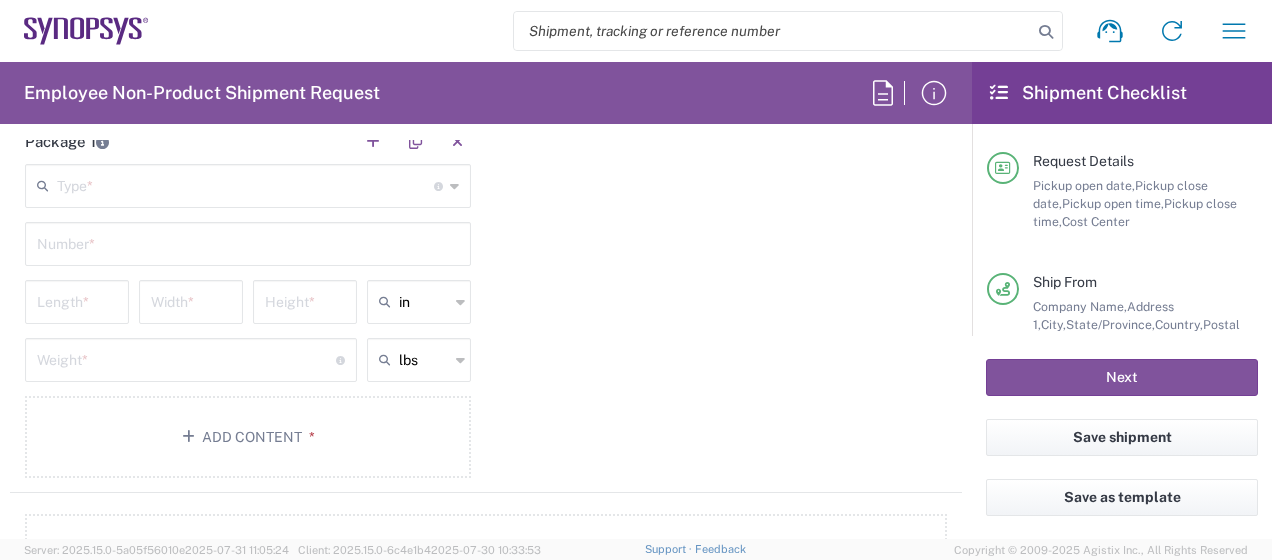 scroll, scrollTop: 1729, scrollLeft: 0, axis: vertical 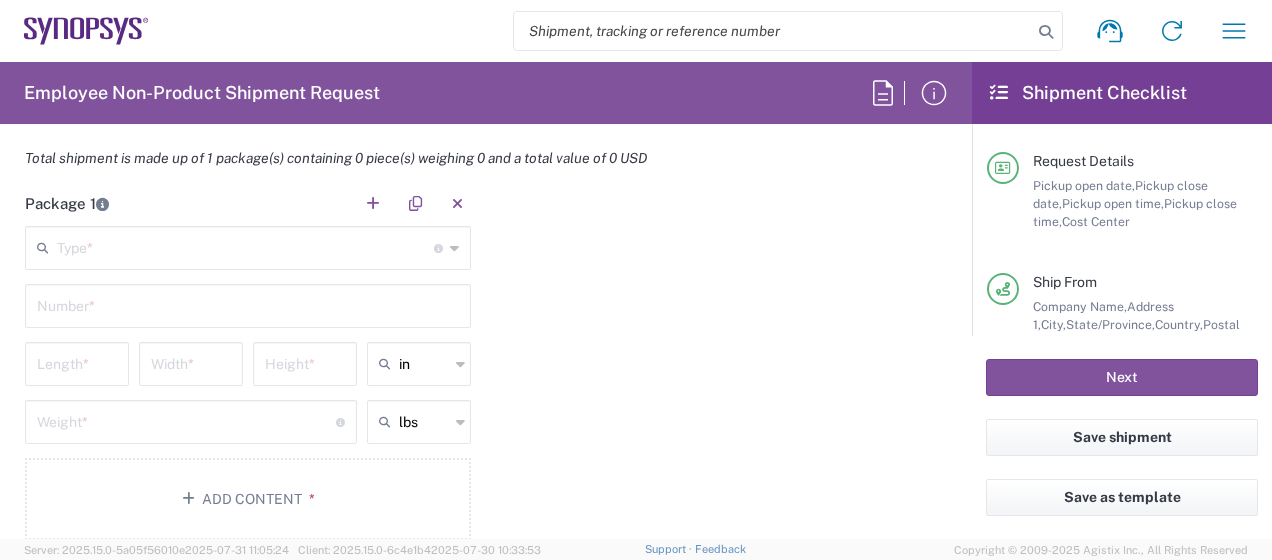 click at bounding box center (245, 246) 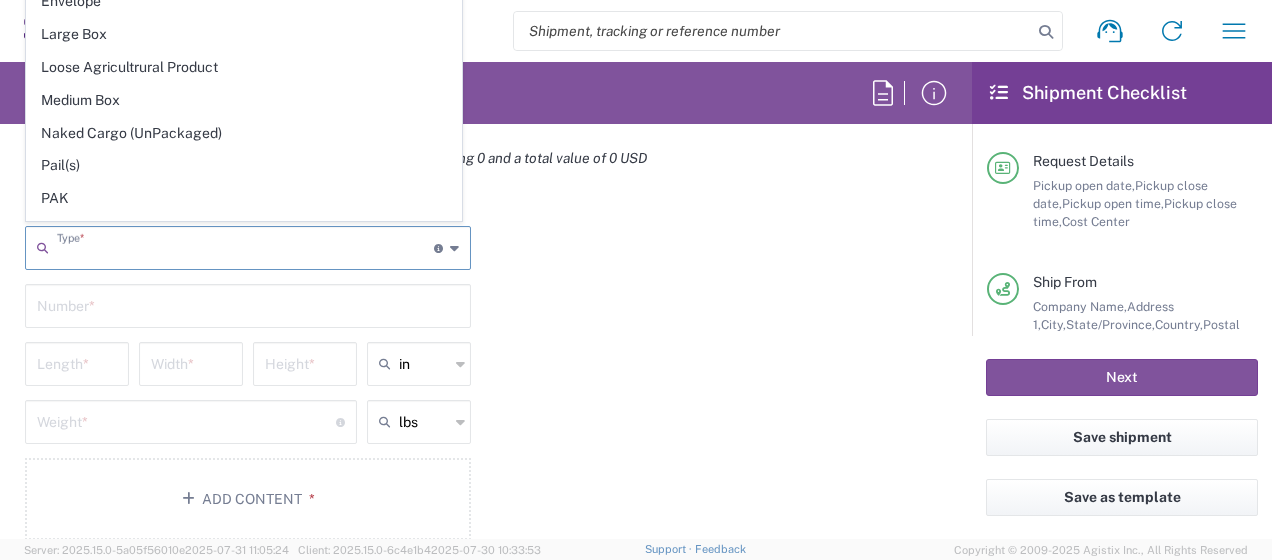 scroll, scrollTop: 522, scrollLeft: 0, axis: vertical 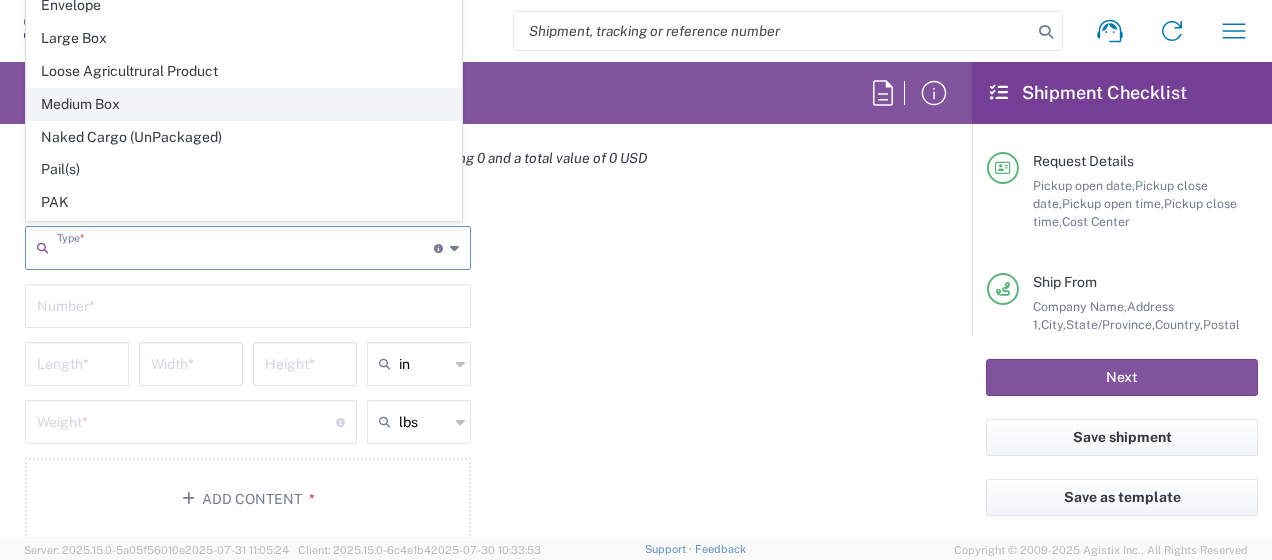 click on "Medium Box" 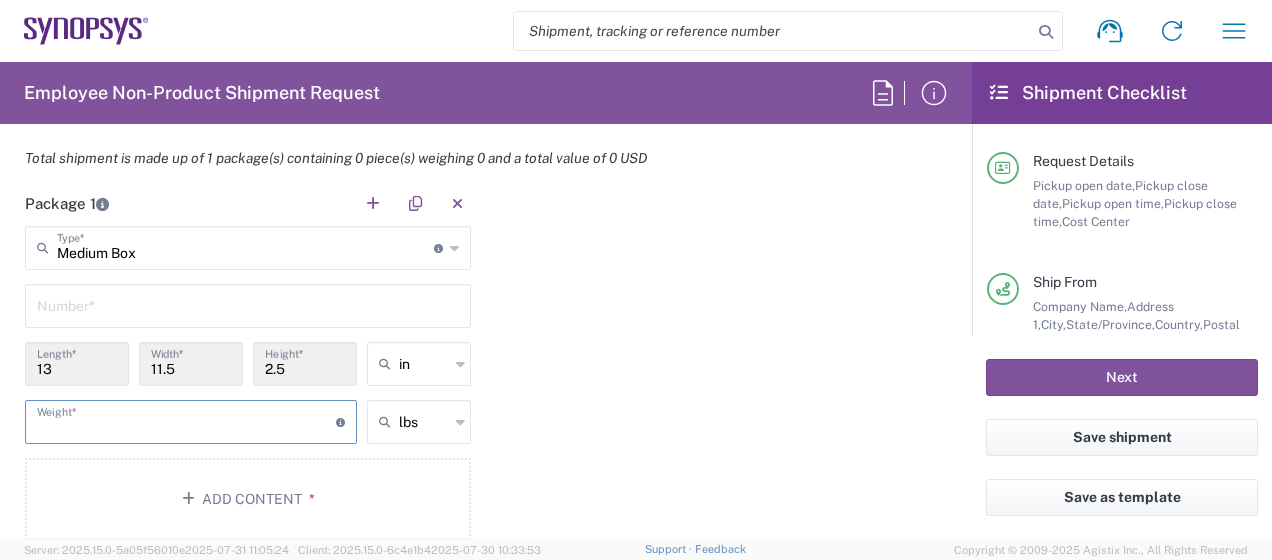 click at bounding box center [186, 420] 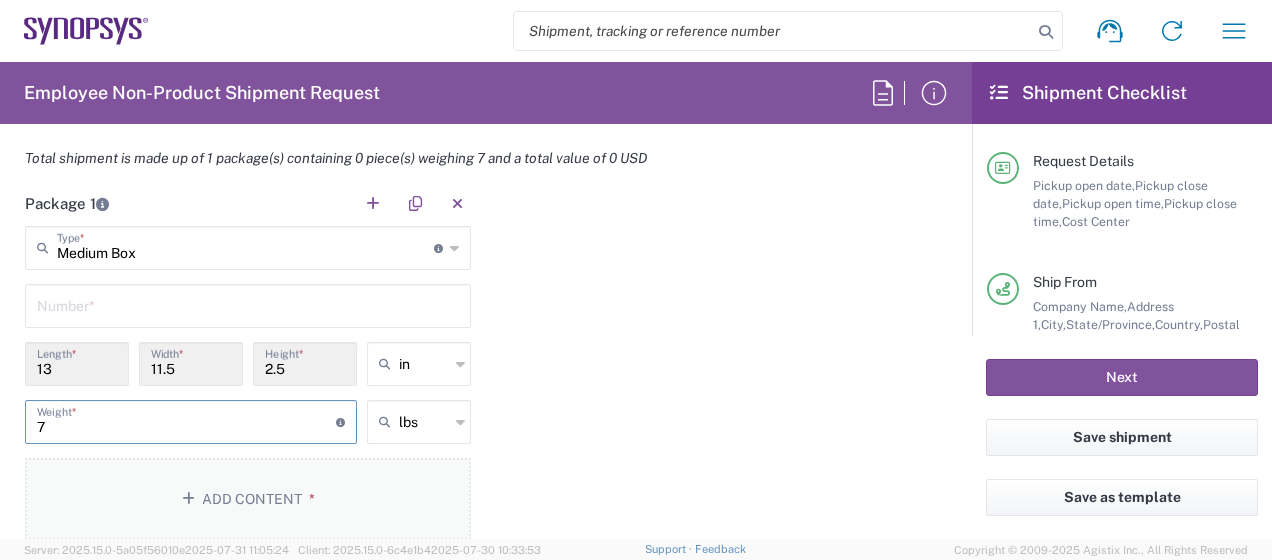 type on "7" 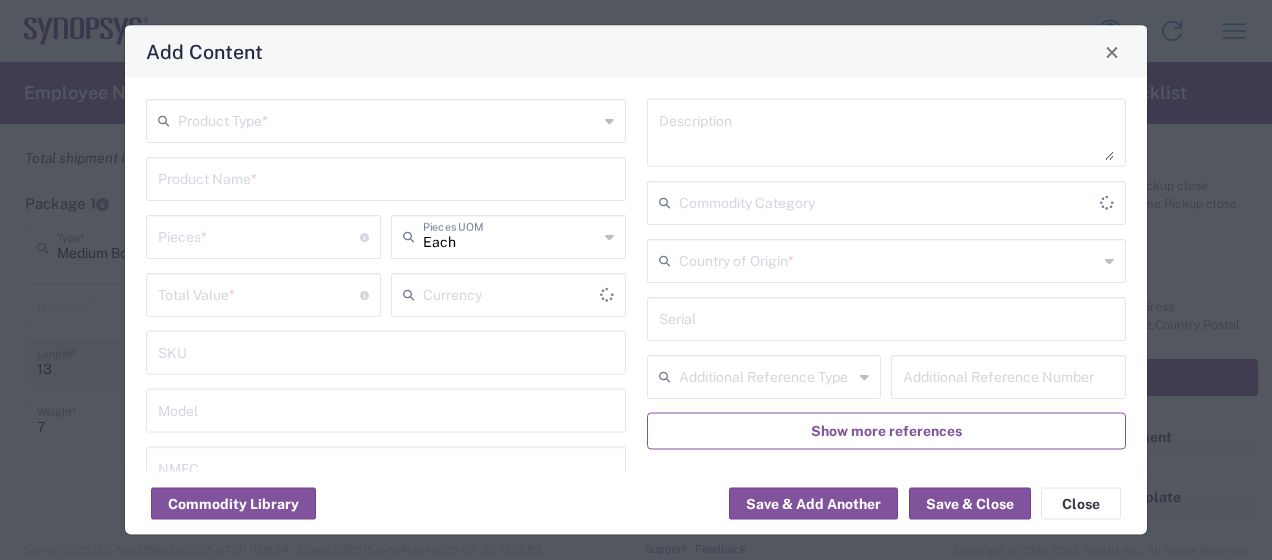 type on "US Dollar" 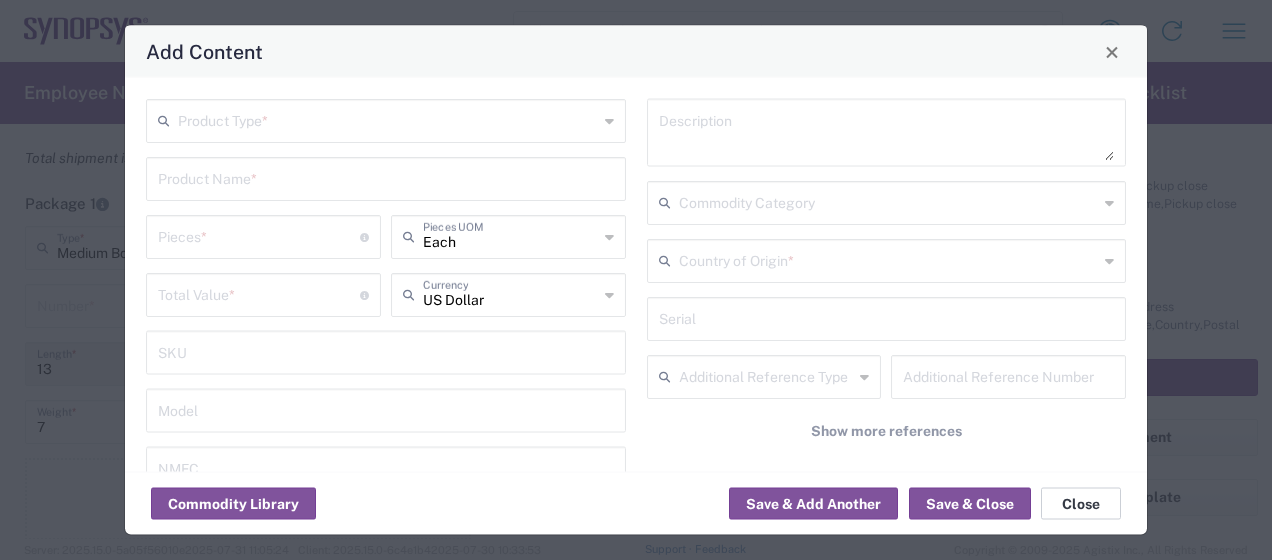 click on "Close" 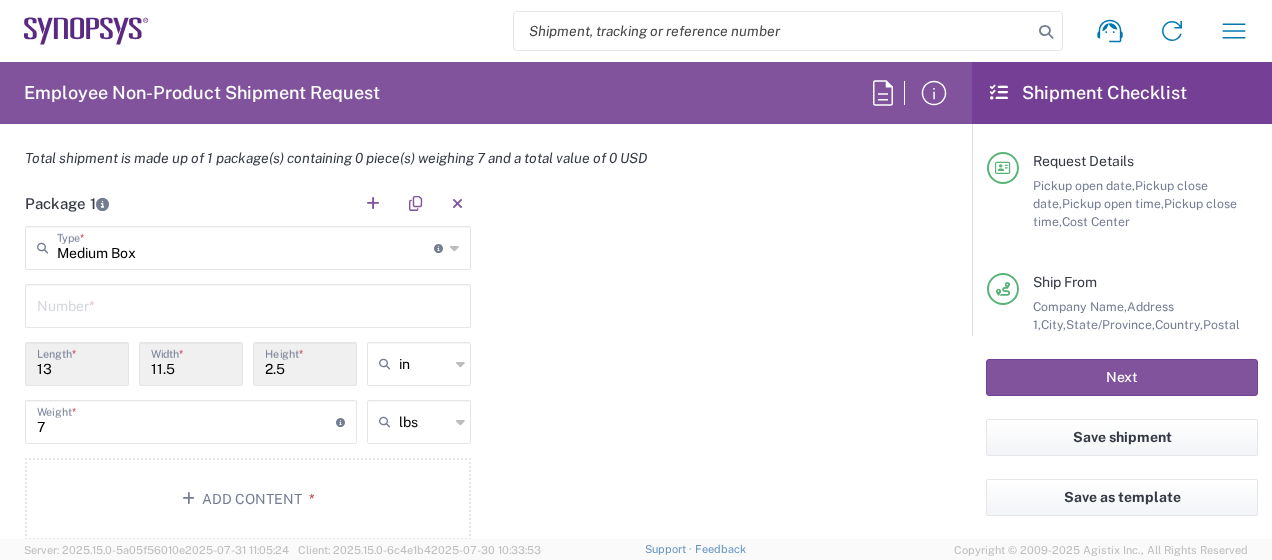 click at bounding box center [248, 304] 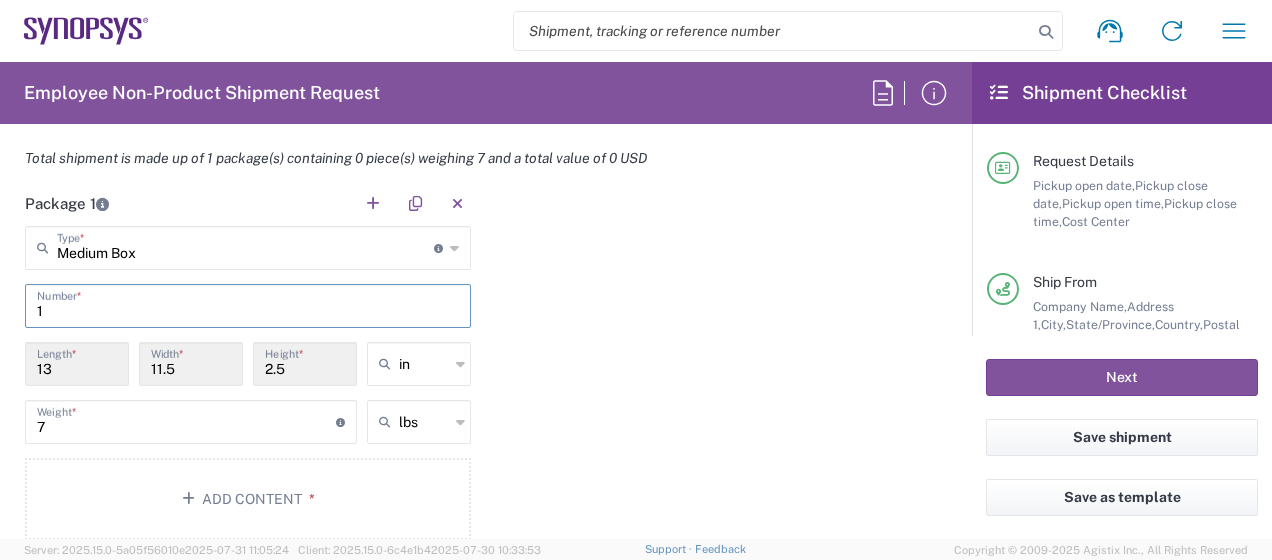 type on "1" 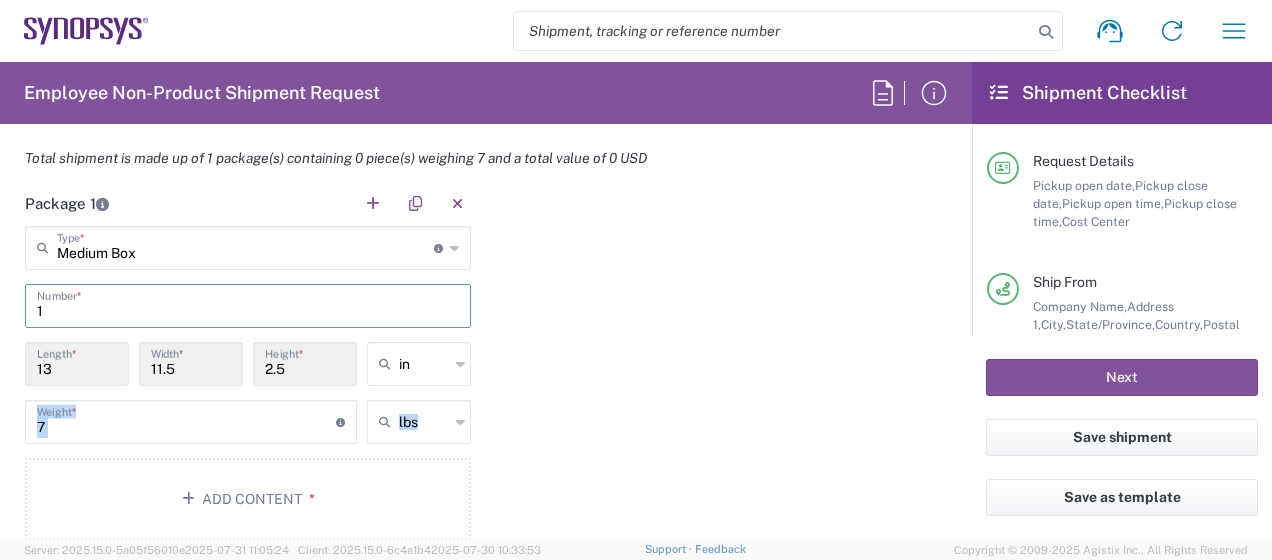 click on "Package 1 Medium Box Type * Material used to package goods Bale(s) Basket(s) Bolt(s) Bottle(s) Buckets Bulk Bundle(s) Can(s) Cardboard Box(es) Carton(s) Case(s) Cask(s) Crate(s) Crating Bid Required Cylinder(s) Drum(s) (Fiberboard) Drum(s) (Metal) Drum(s) (Plastic) Envelope Large Box Loose Agricultrural Product Medium Box Naked Cargo (UnPackaged) Pail(s) PAK Pallet(s) Oversized (Not Stackable) Pallet(s) Oversized (Stackable) Pallet(s) Standard (Not Stackable) Pallet(s) Standard (Stackable) Rack Roll(s) Skid(s) Slipsheet Small Box Tube Vendor Packaging Xtreme Half Stack Your Packaging 1 Number * 13 Length * 11.5 Width * 2.5 Height * in in cm ft 7 Weight * Total weight of package(s) in pounds or kilograms lbs lbs kgs Add Content *" 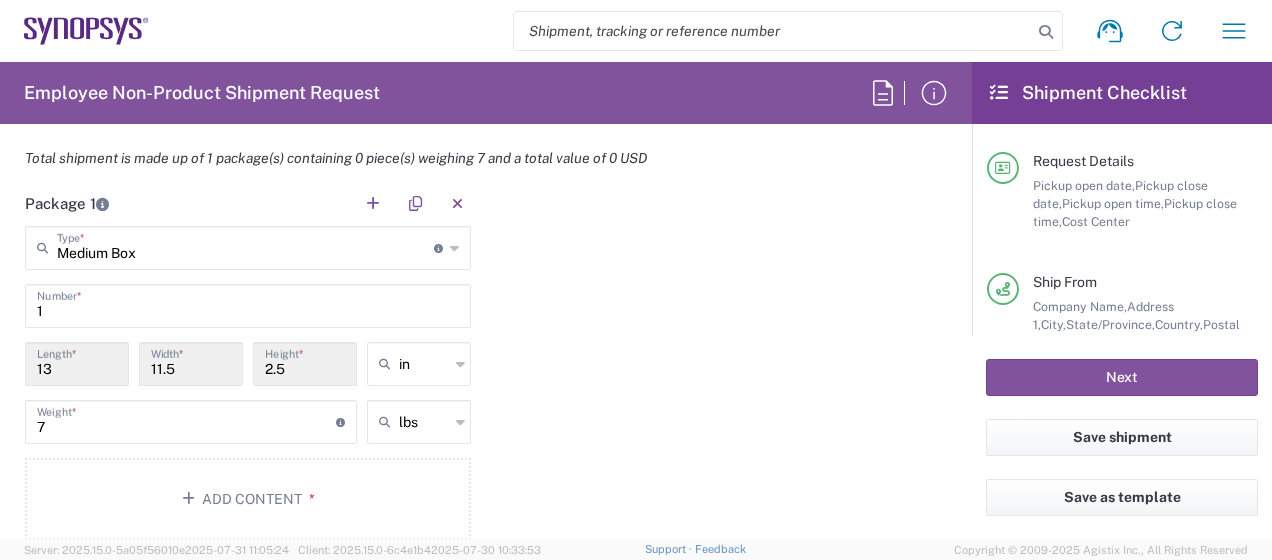 click on "Package 1 Medium Box Type * Material used to package goods Bale(s) Basket(s) Bolt(s) Bottle(s) Buckets Bulk Bundle(s) Can(s) Cardboard Box(es) Carton(s) Case(s) Cask(s) Crate(s) Crating Bid Required Cylinder(s) Drum(s) (Fiberboard) Drum(s) (Metal) Drum(s) (Plastic) Envelope Large Box Loose Agricultrural Product Medium Box Naked Cargo (UnPackaged) Pail(s) PAK Pallet(s) Oversized (Not Stackable) Pallet(s) Oversized (Stackable) Pallet(s) Standard (Not Stackable) Pallet(s) Standard (Stackable) Rack Roll(s) Skid(s) Slipsheet Small Box Tube Vendor Packaging Xtreme Half Stack Your Packaging 1 Number * 13 Length * 11.5 Width * 2.5 Height * in in cm ft 7 Weight * Total weight of package(s) in pounds or kilograms lbs lbs kgs Add Content *" 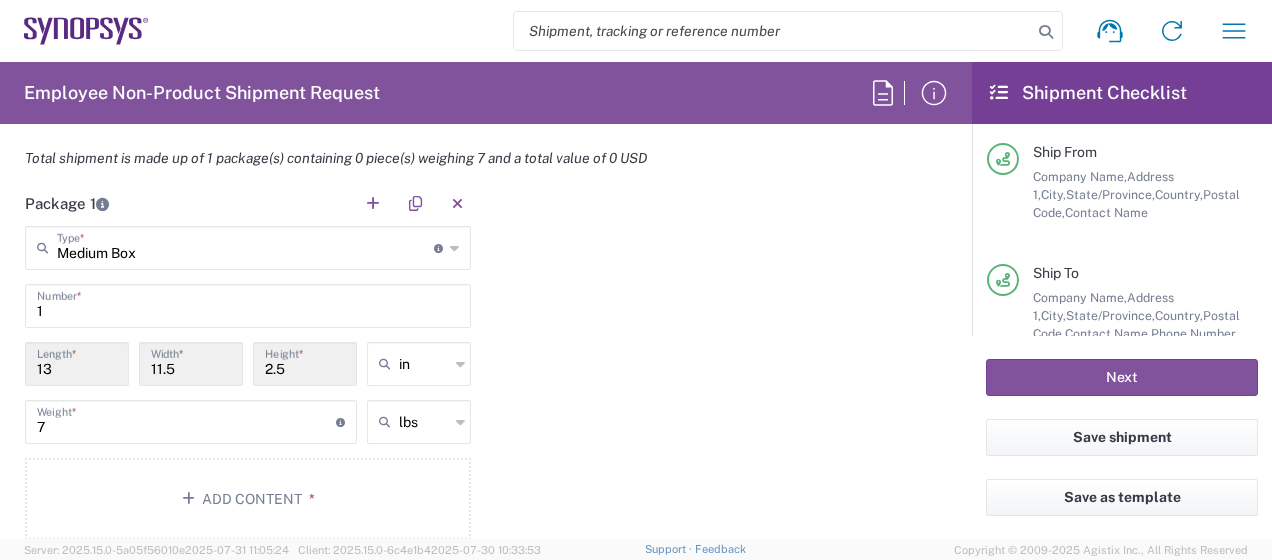 scroll, scrollTop: 208, scrollLeft: 0, axis: vertical 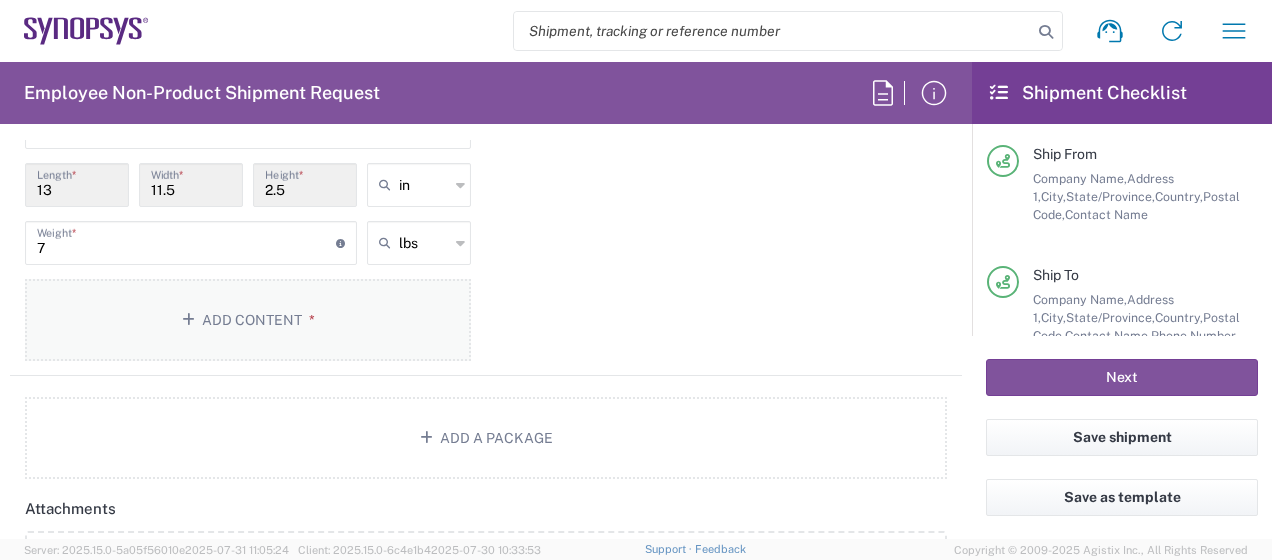click on "Add Content *" 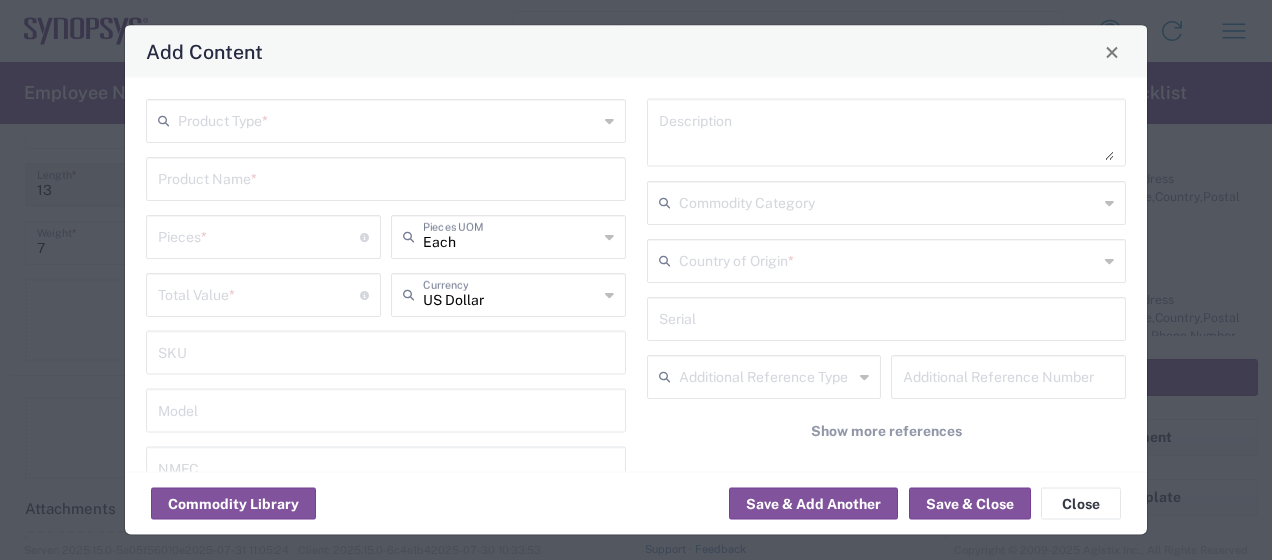 click at bounding box center [388, 119] 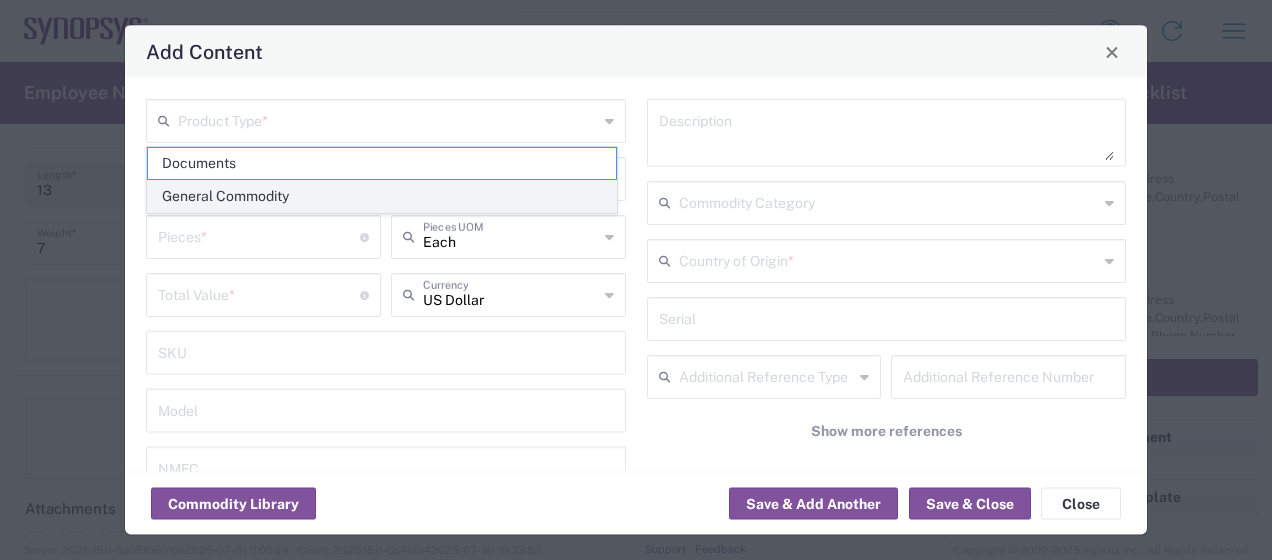 click on "General Commodity" 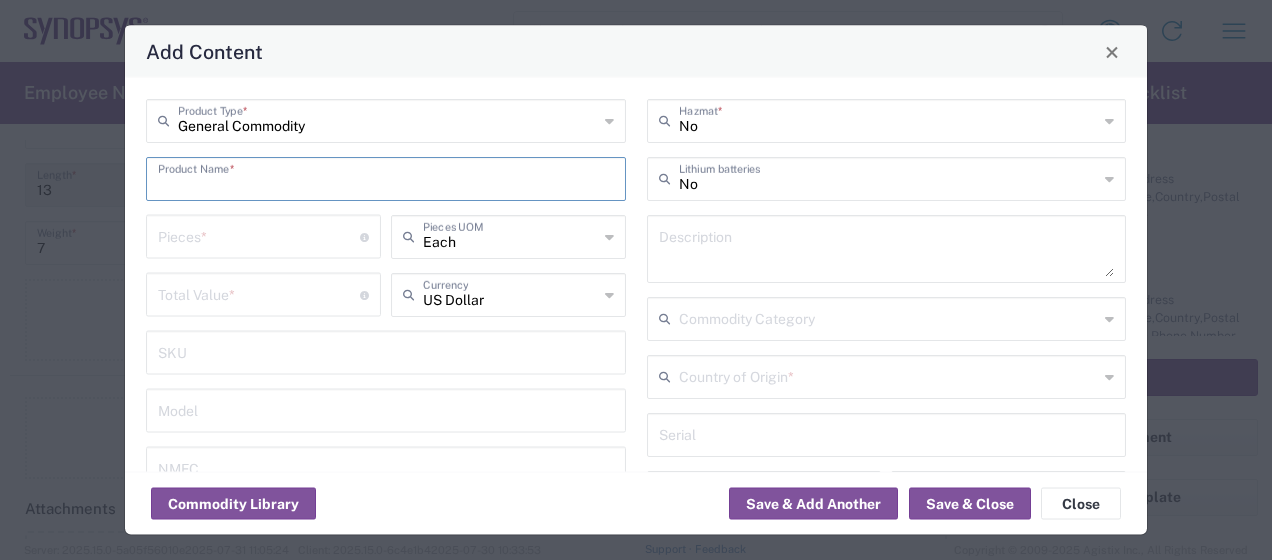 click at bounding box center [386, 177] 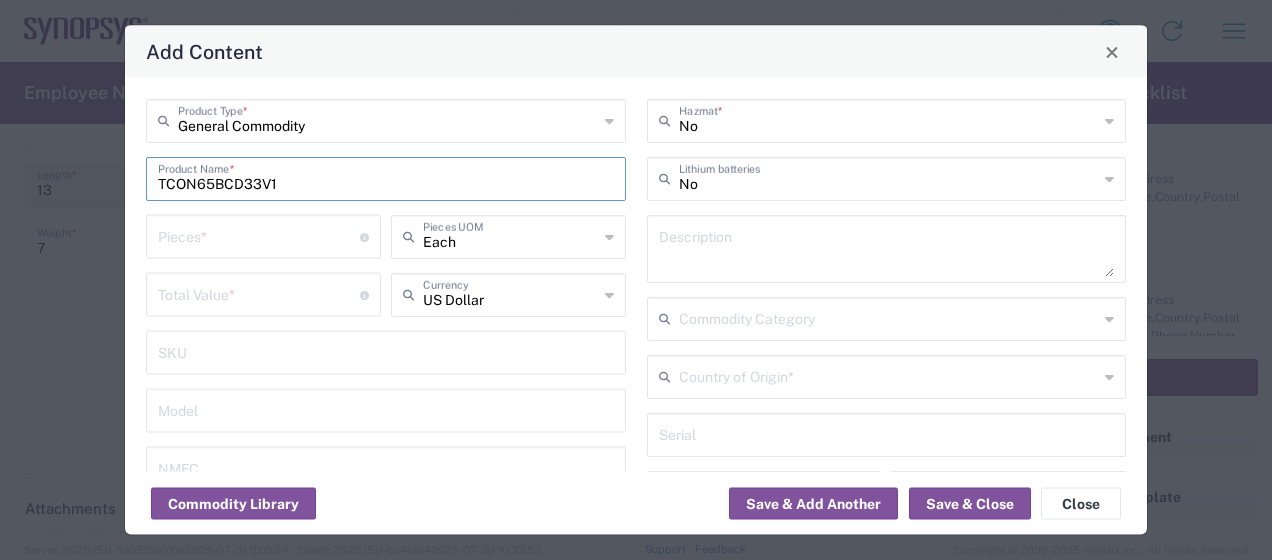 type on "TCON65BCD33V1" 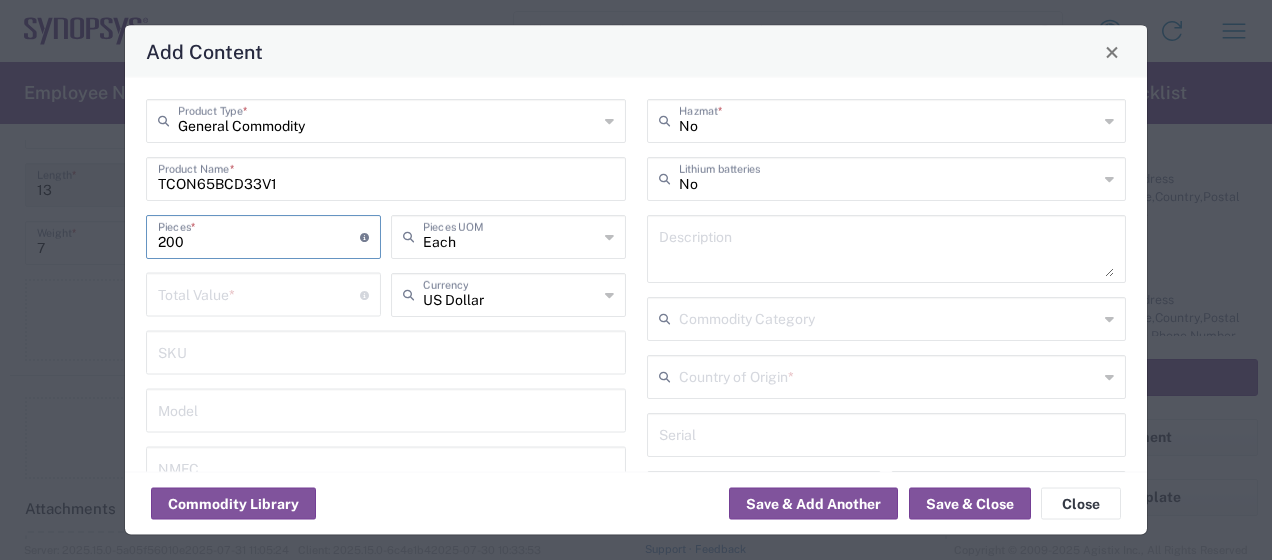 type on "200" 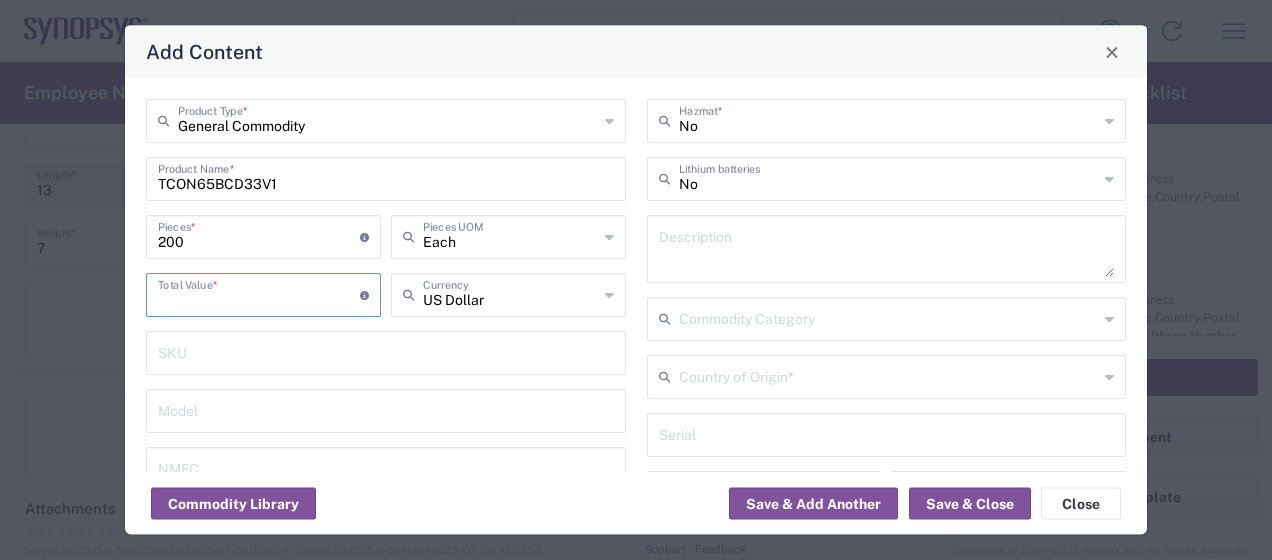 click at bounding box center [259, 293] 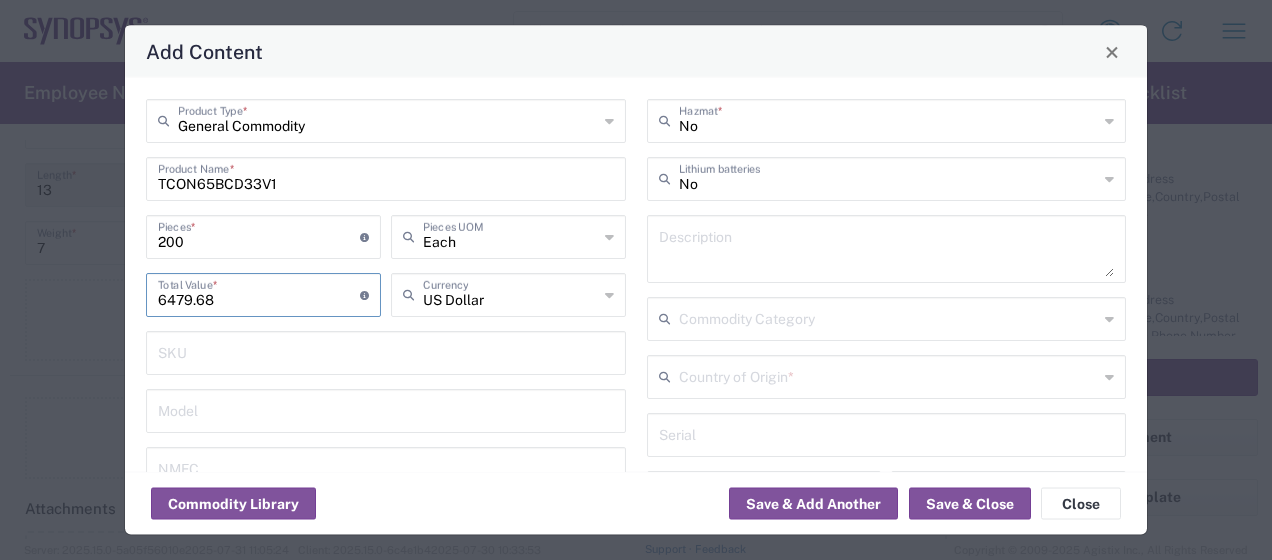 type on "6479.68" 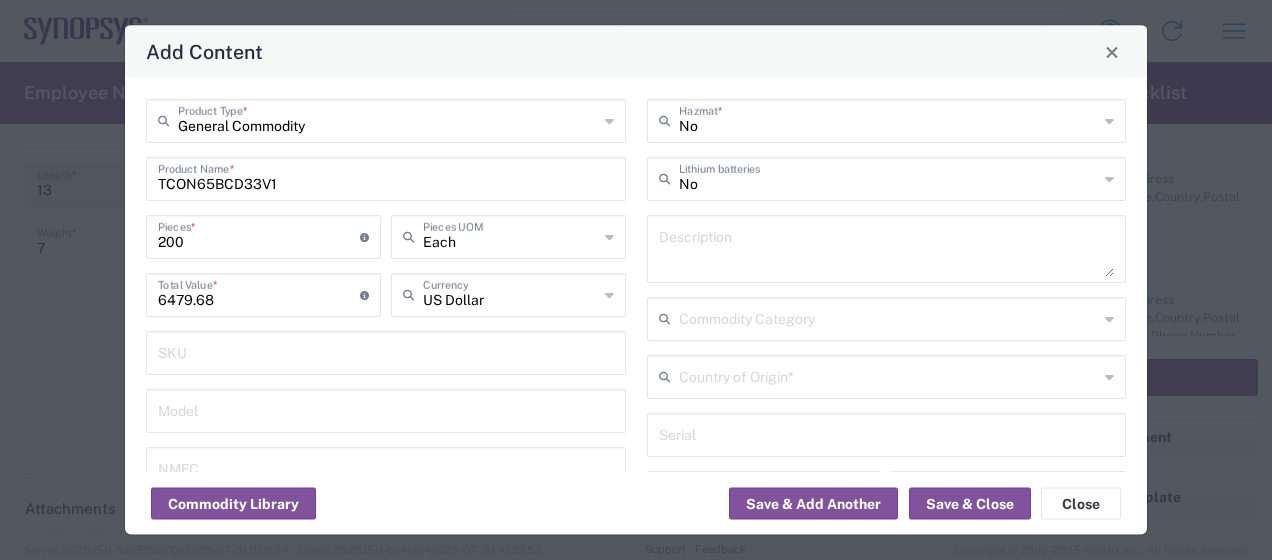 click on "SKU" 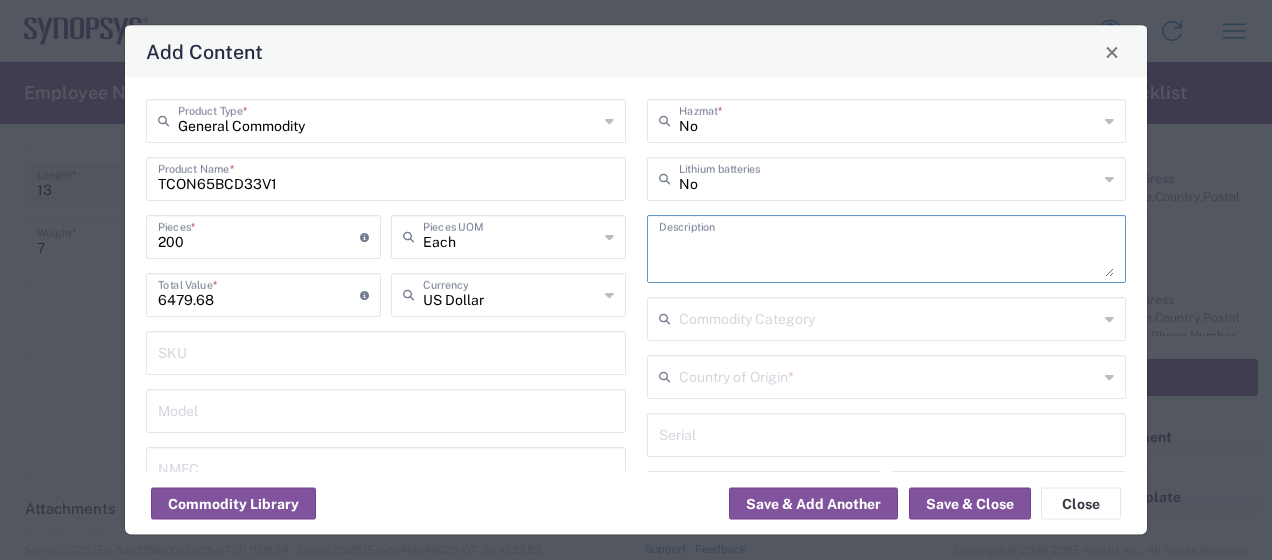 click at bounding box center (887, 249) 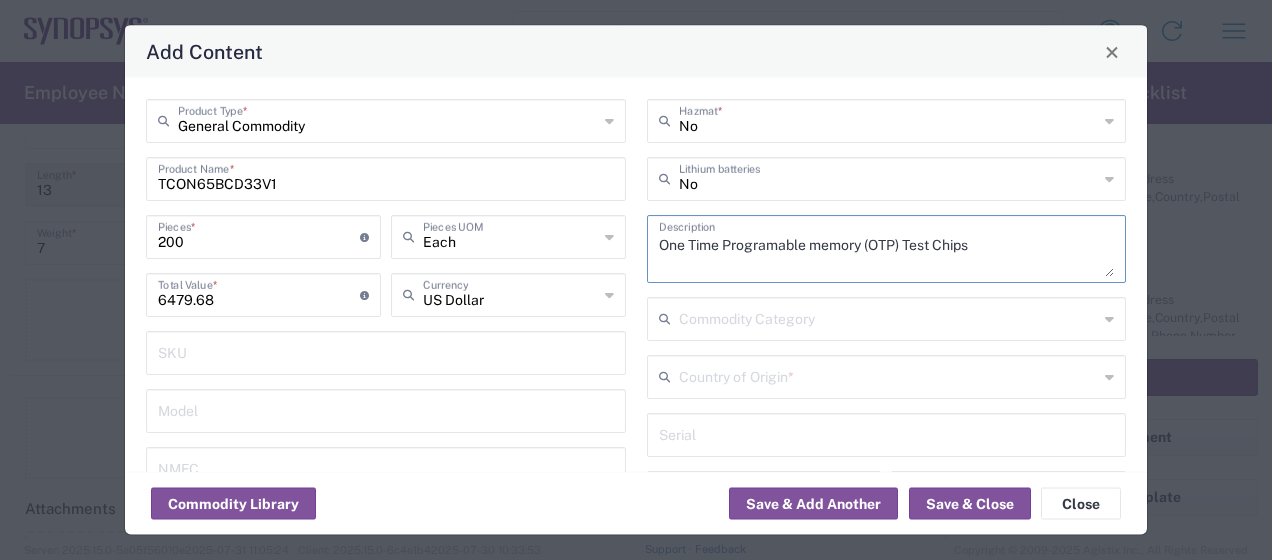 type on "One Time Programable memory (OTP) Test Chips" 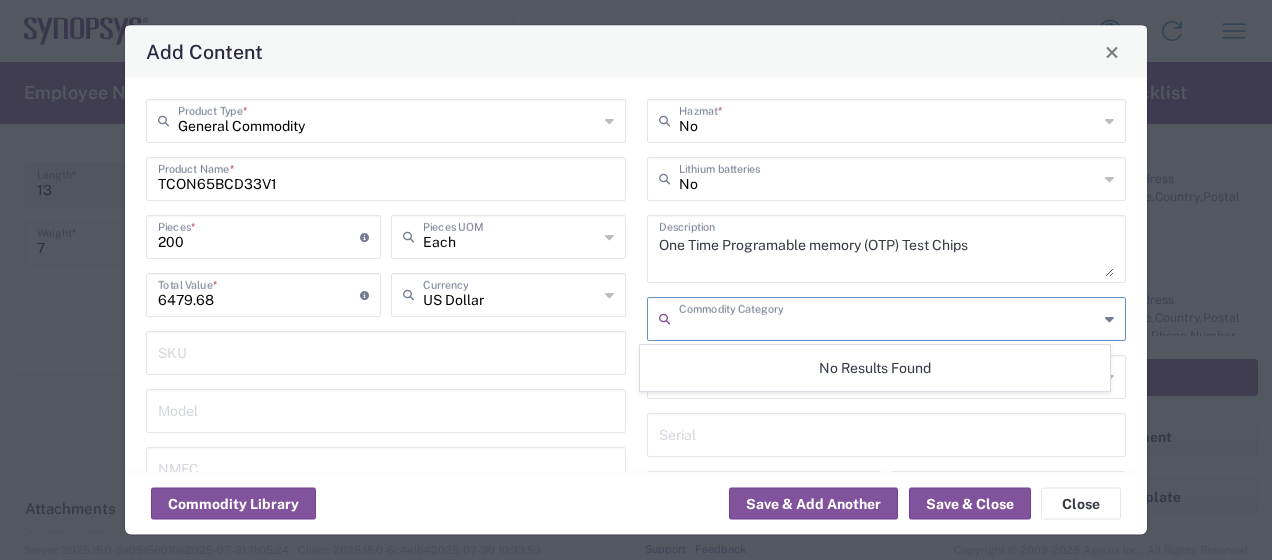 click at bounding box center [889, 317] 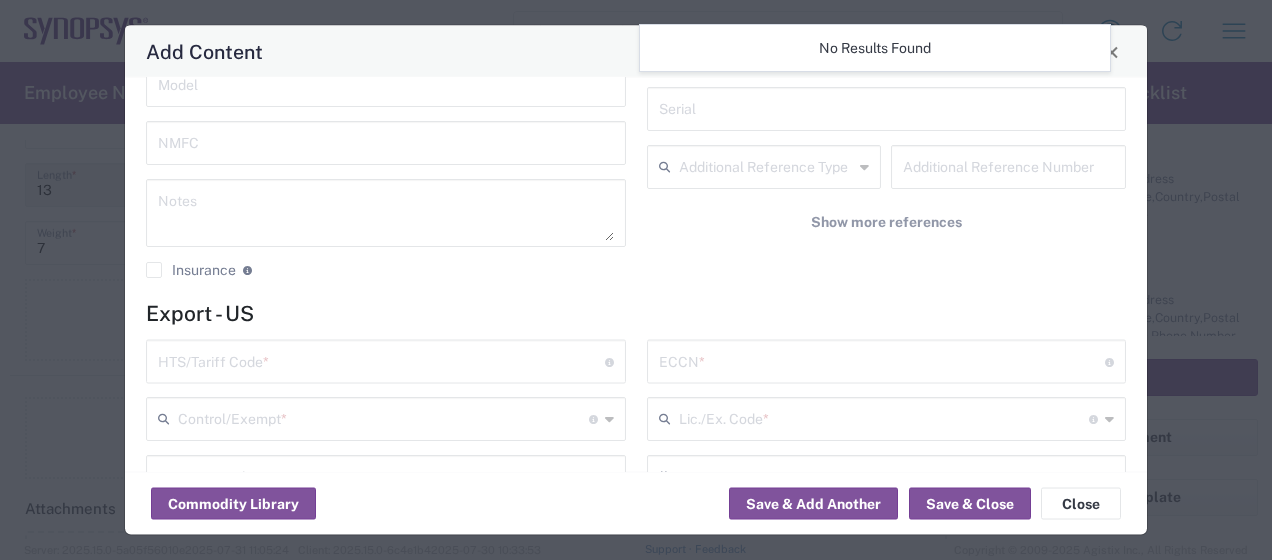 scroll, scrollTop: 330, scrollLeft: 0, axis: vertical 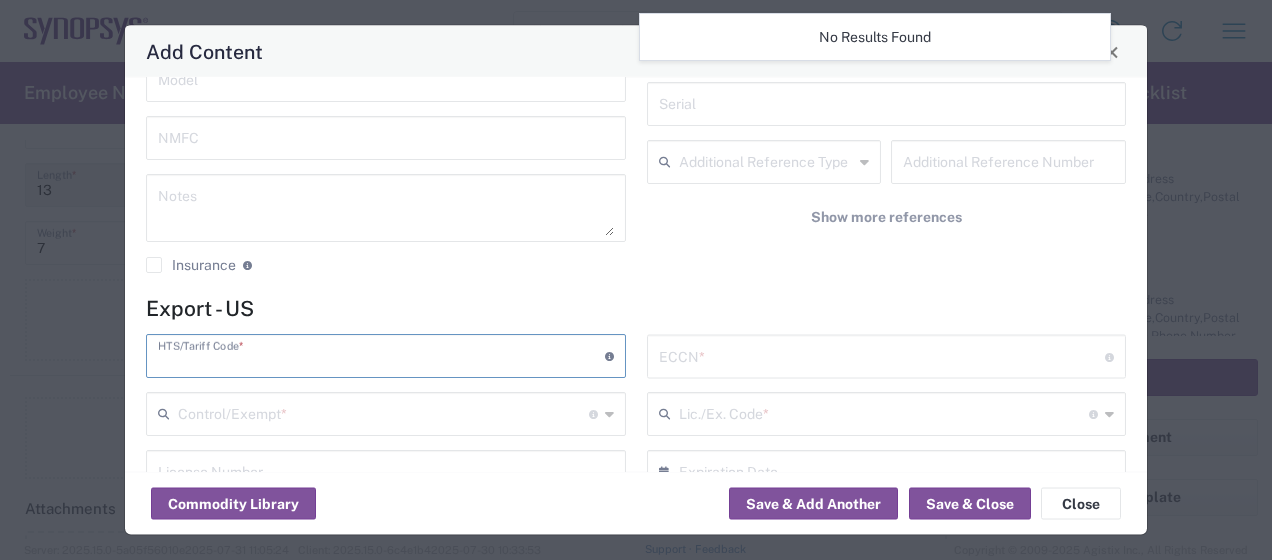 click at bounding box center (381, 355) 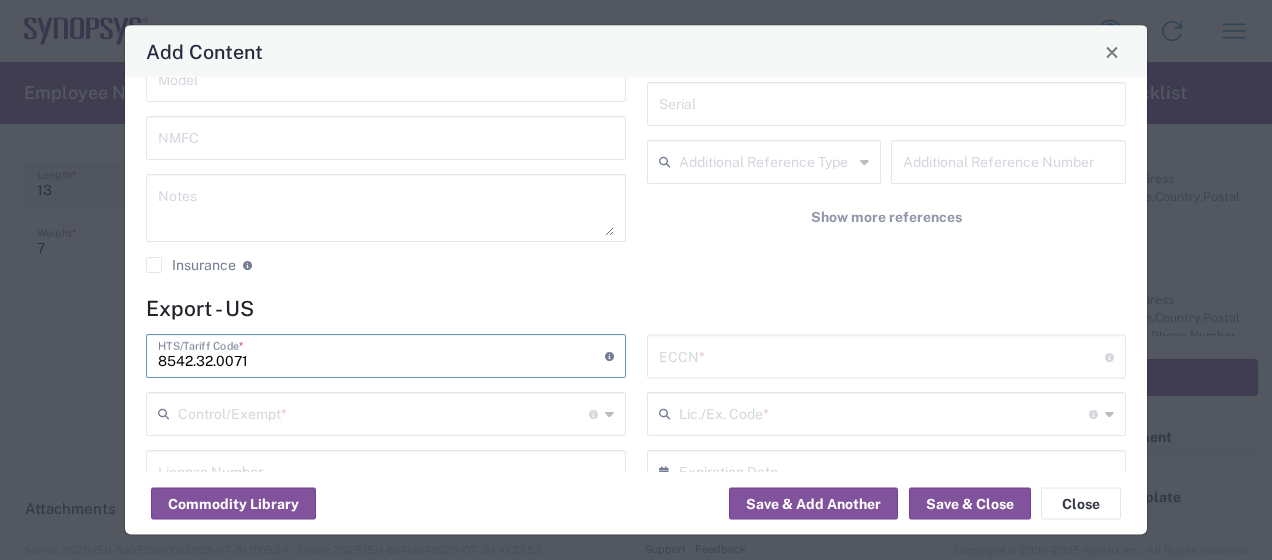 type on "8542.32.0071" 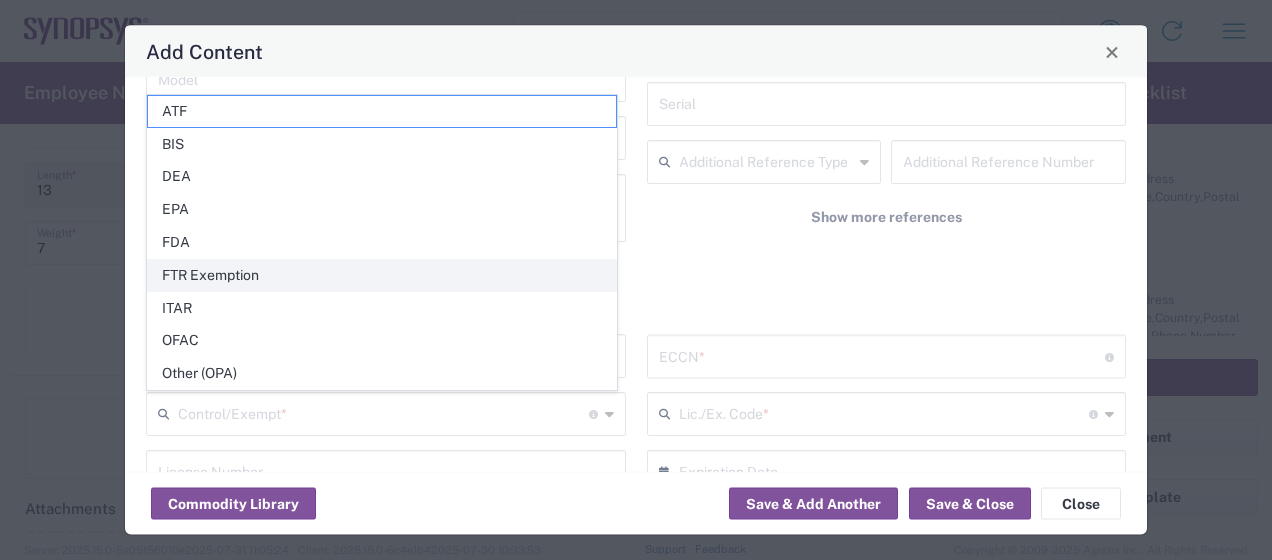 click on "FTR Exemption" 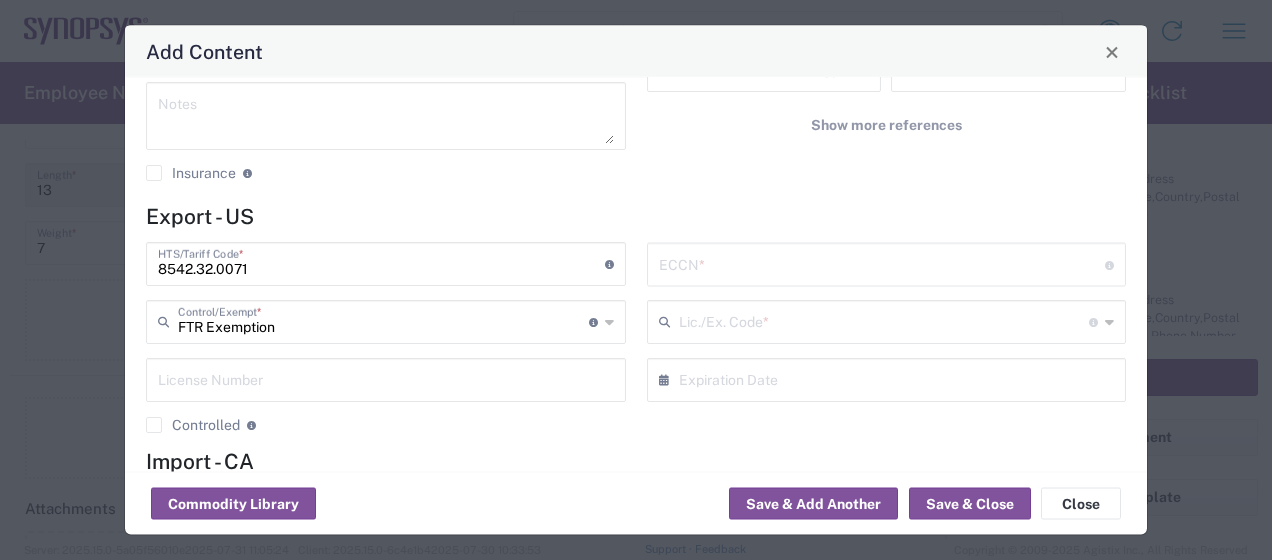 scroll, scrollTop: 451, scrollLeft: 0, axis: vertical 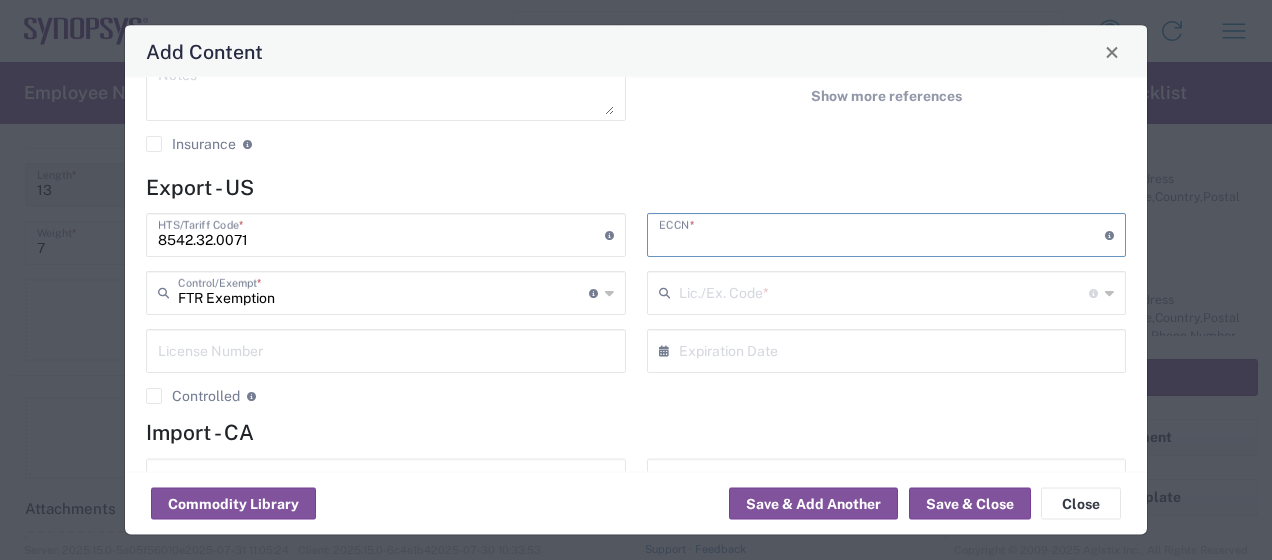 click at bounding box center [882, 234] 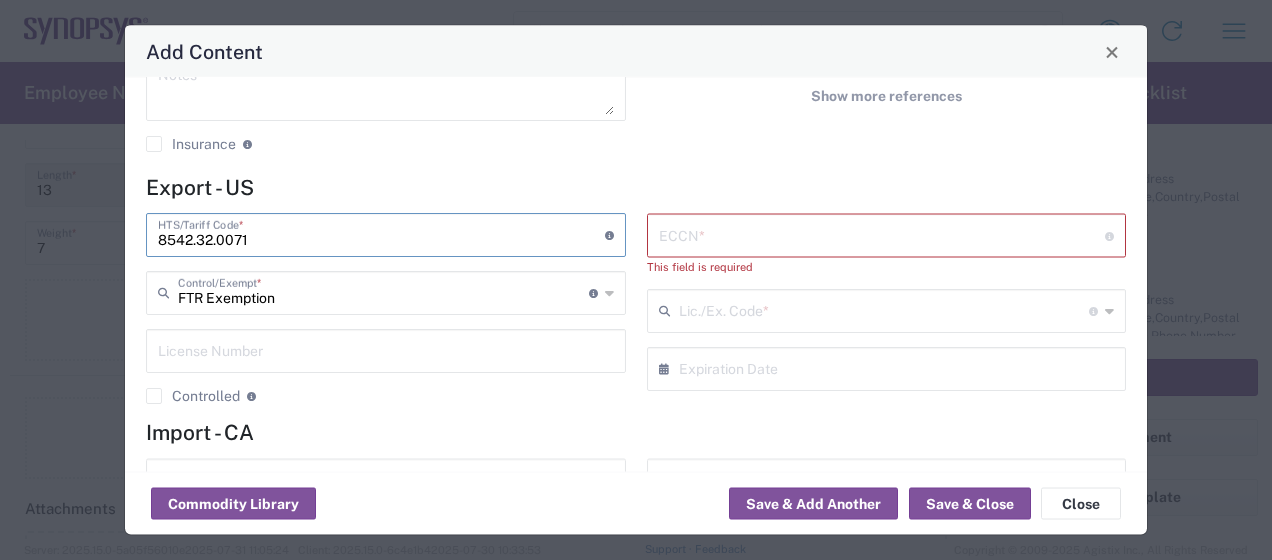 drag, startPoint x: 245, startPoint y: 240, endPoint x: 154, endPoint y: 240, distance: 91 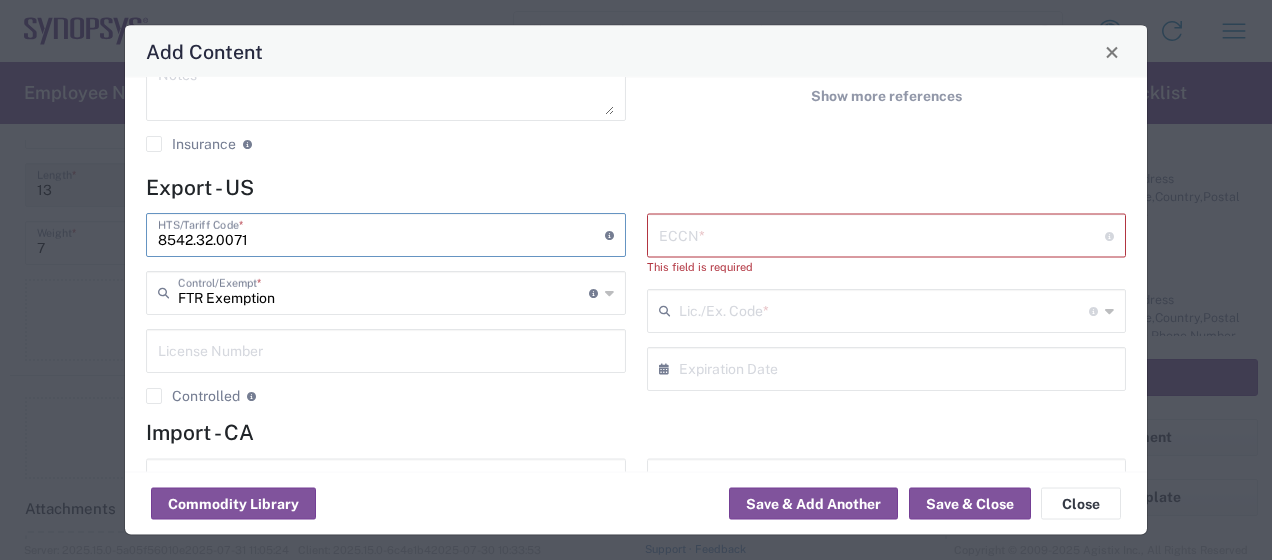 click at bounding box center (882, 234) 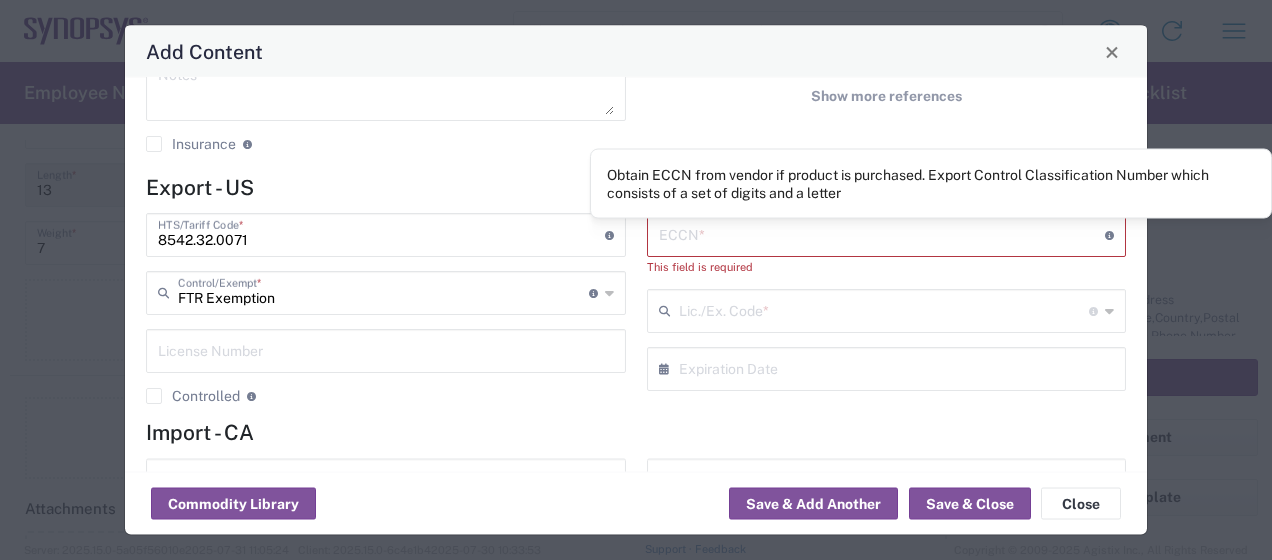 click 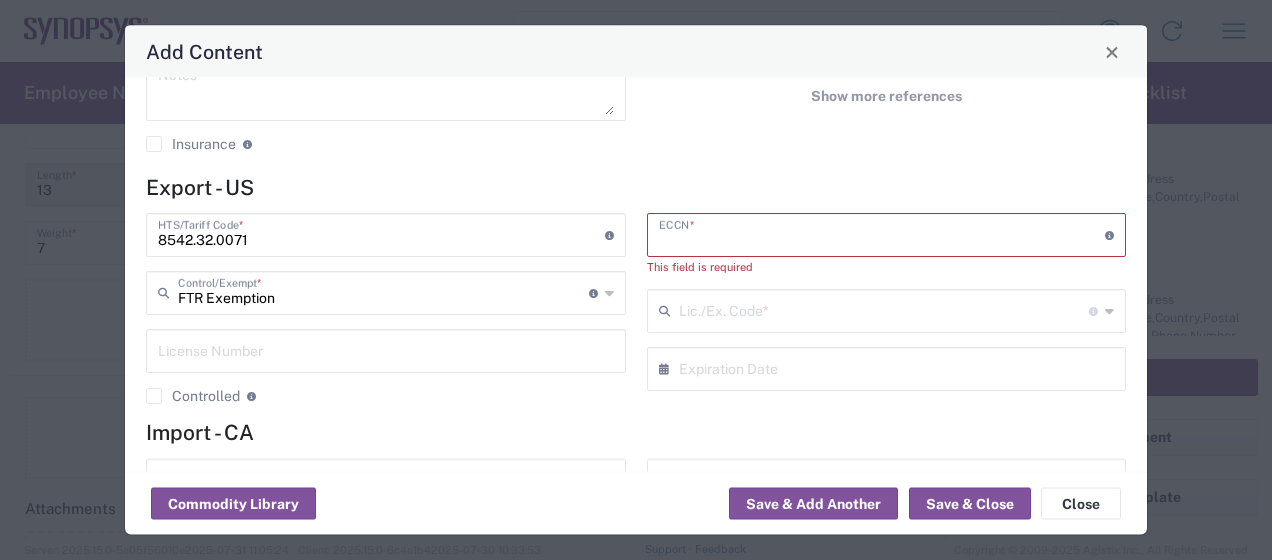 click at bounding box center [882, 234] 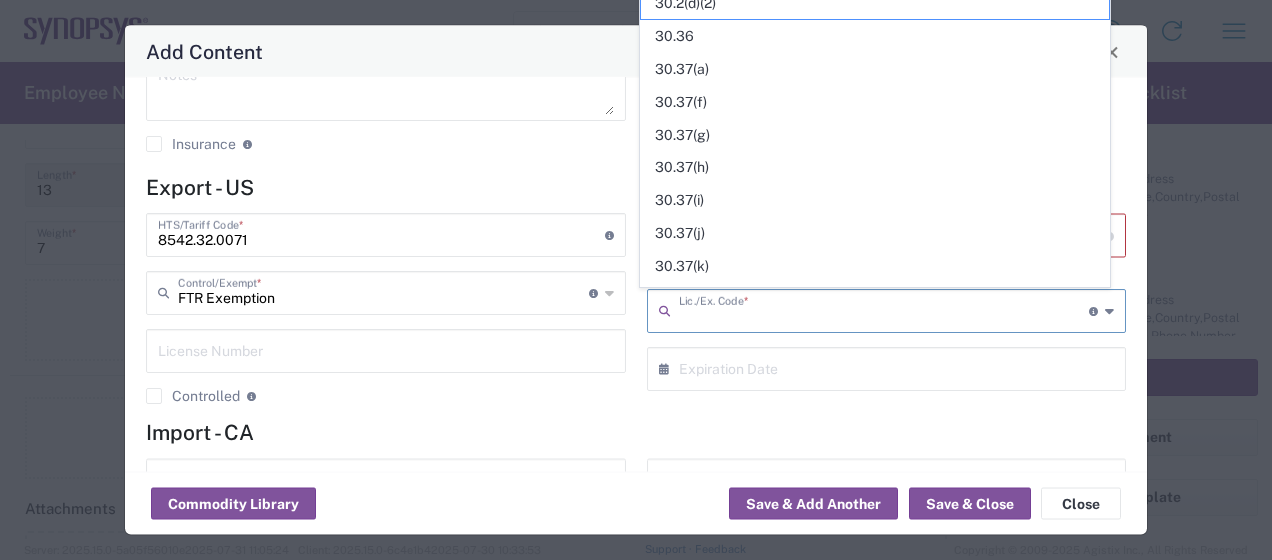click at bounding box center [884, 310] 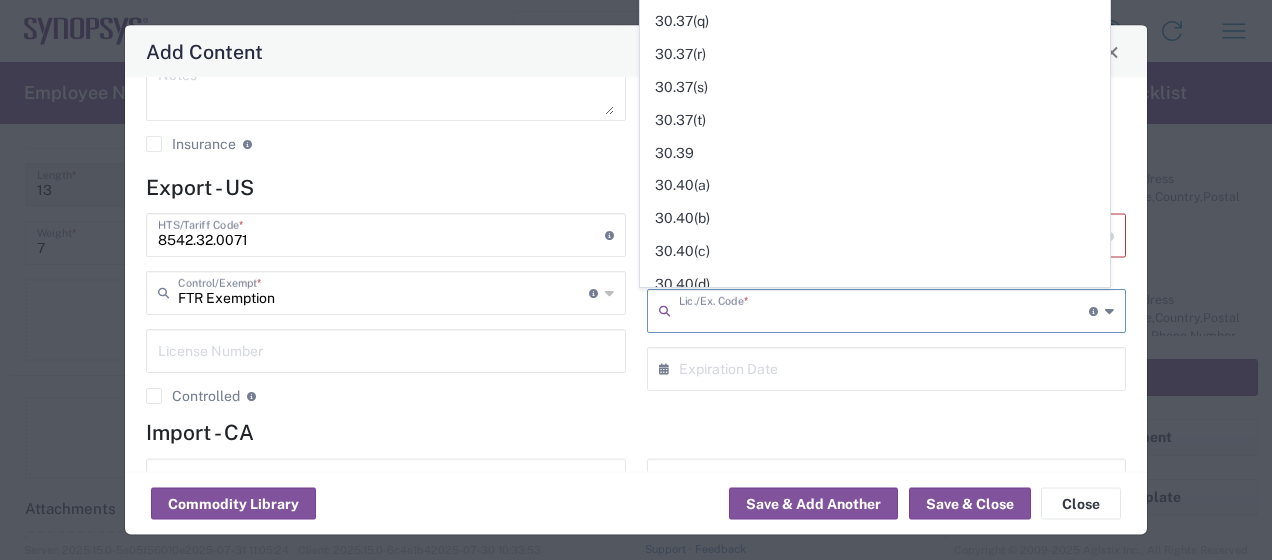 scroll, scrollTop: 0, scrollLeft: 0, axis: both 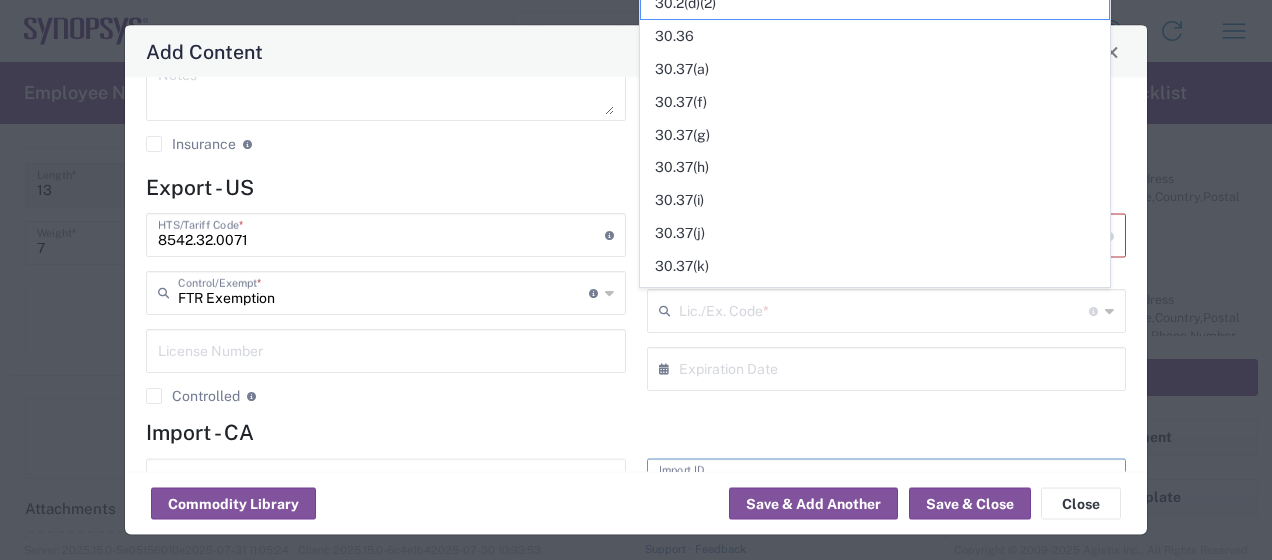 click at bounding box center [887, 479] 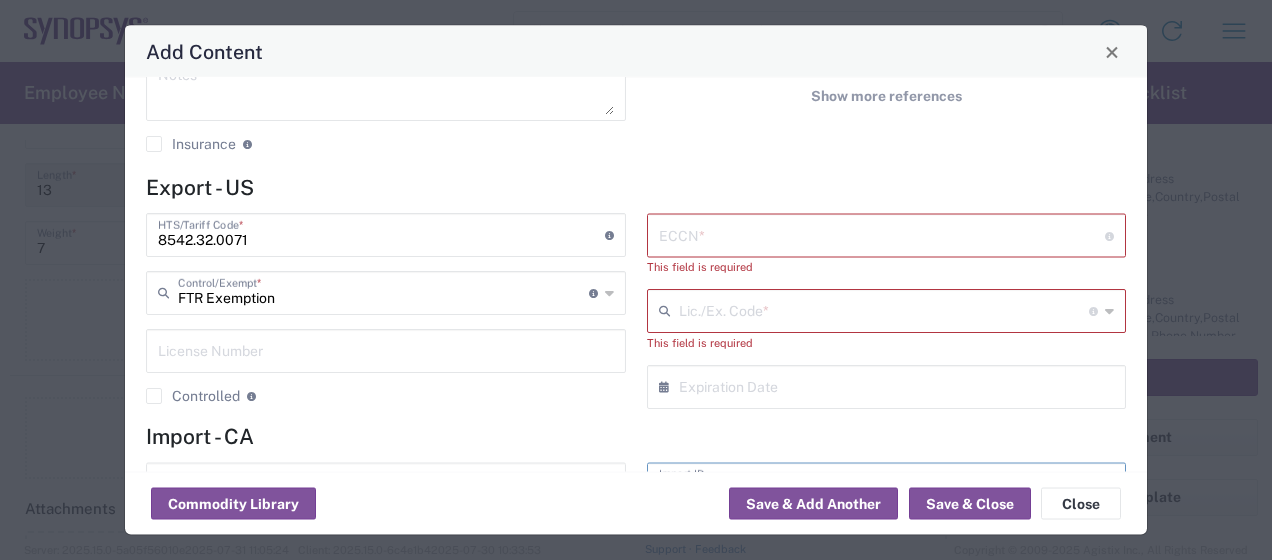 click at bounding box center (882, 234) 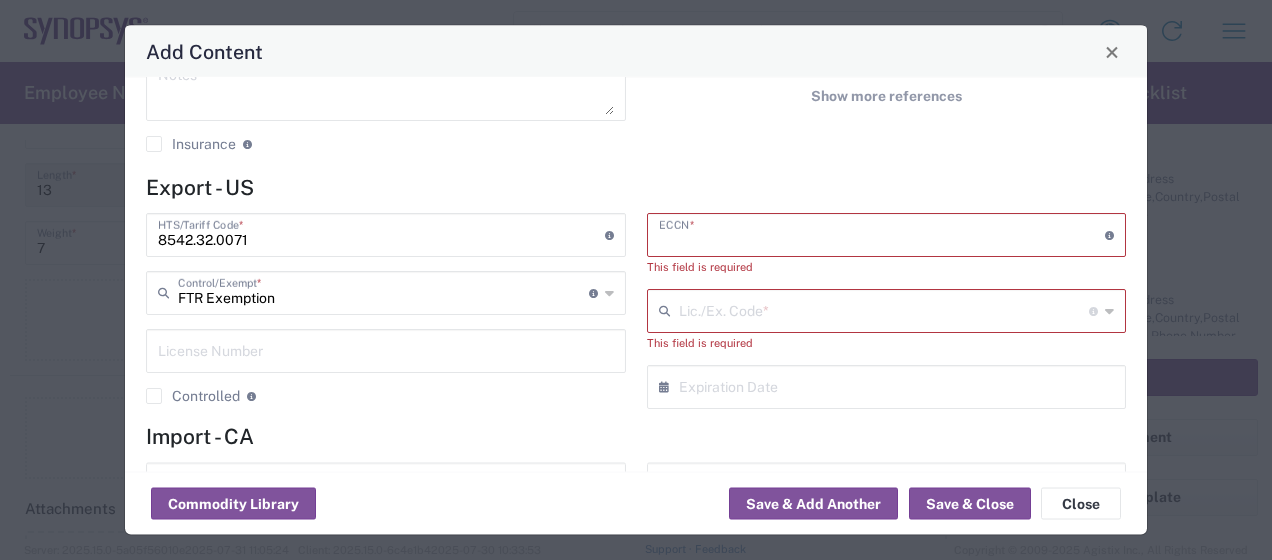 click on "FTR Exemption" at bounding box center [383, 292] 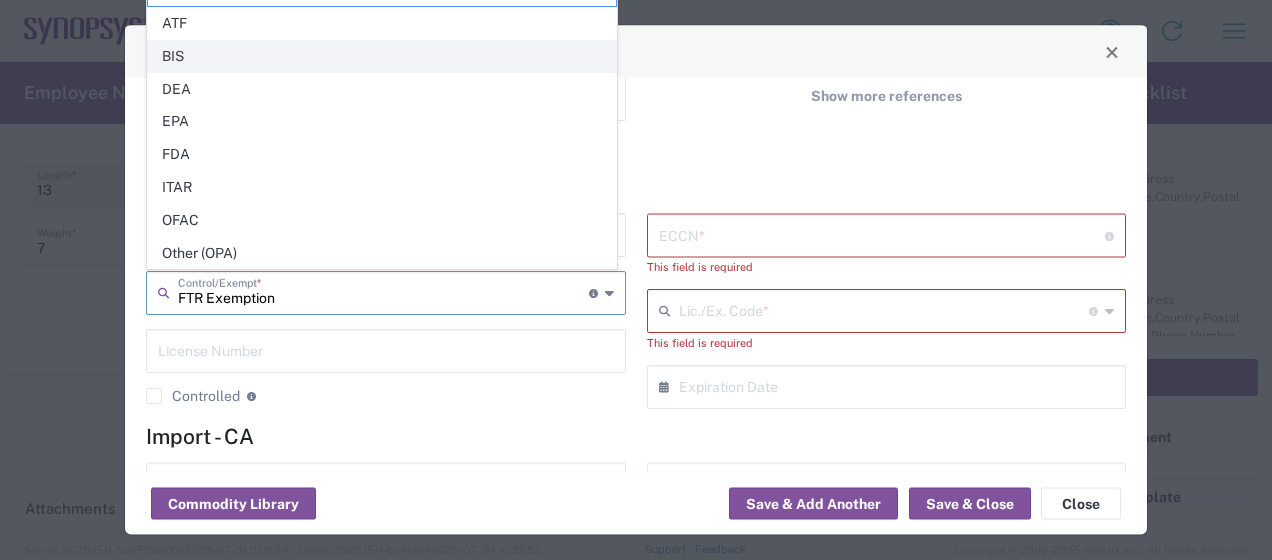 click on "BIS" 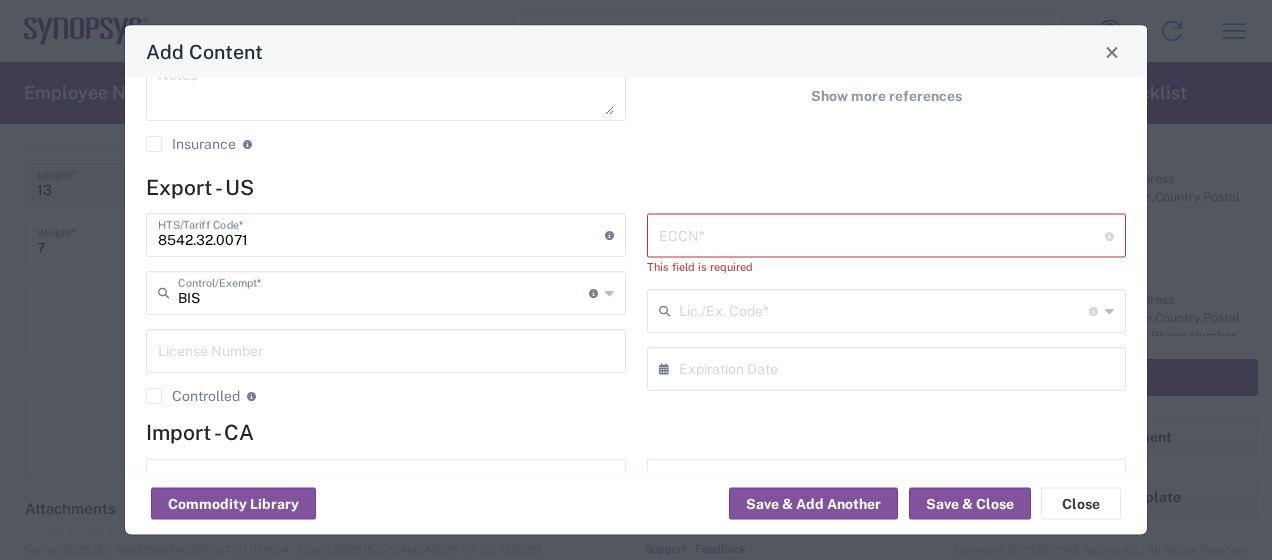 click at bounding box center (882, 234) 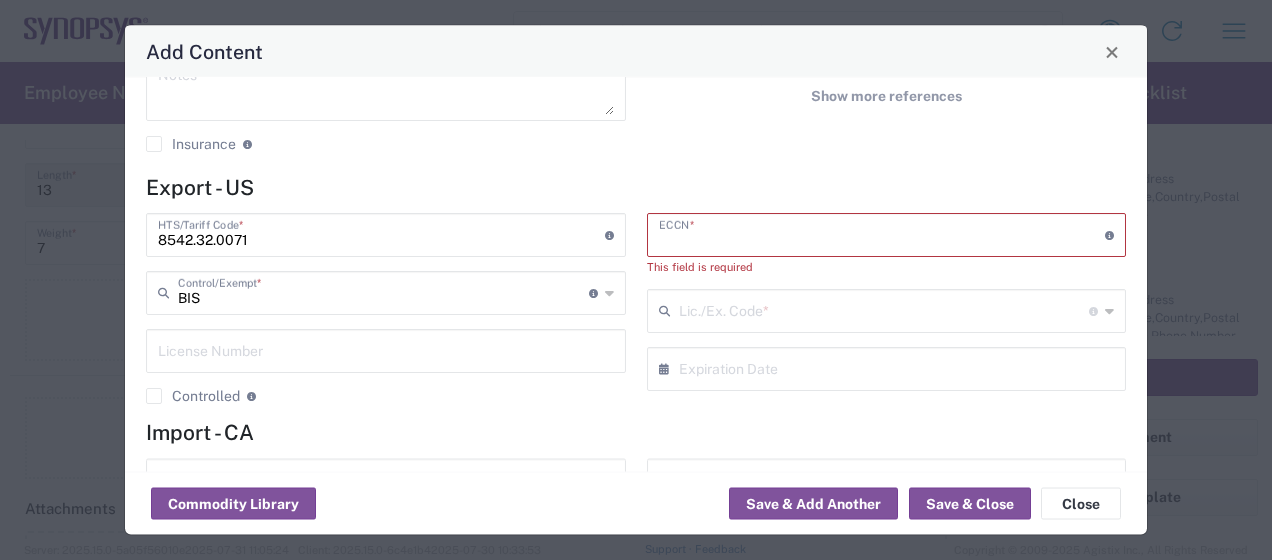 paste on "EAR99" 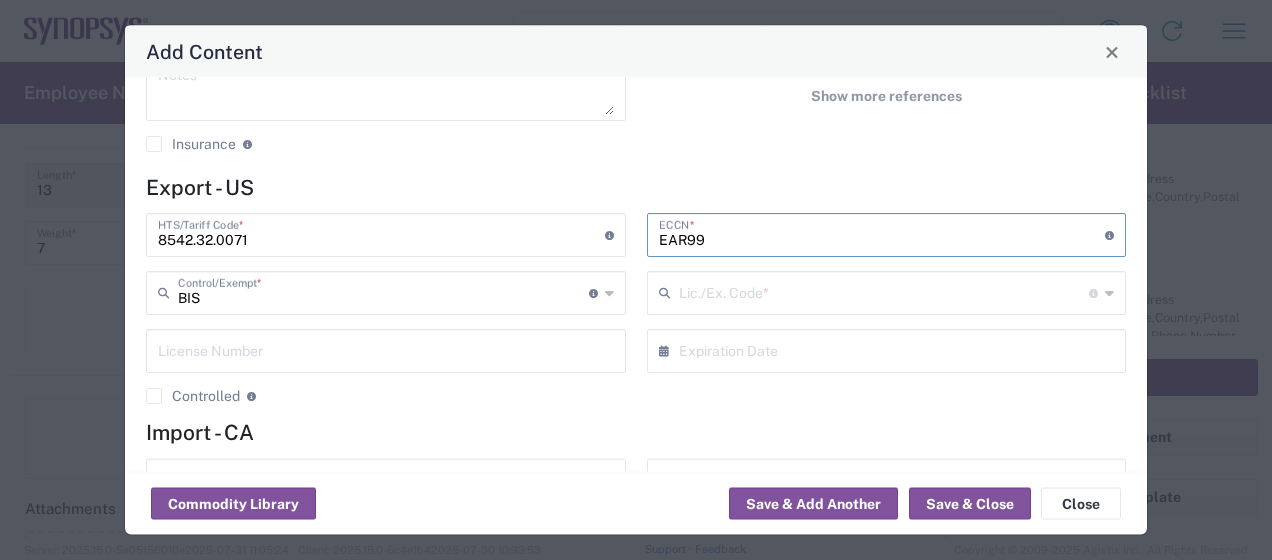 type on "EAR99" 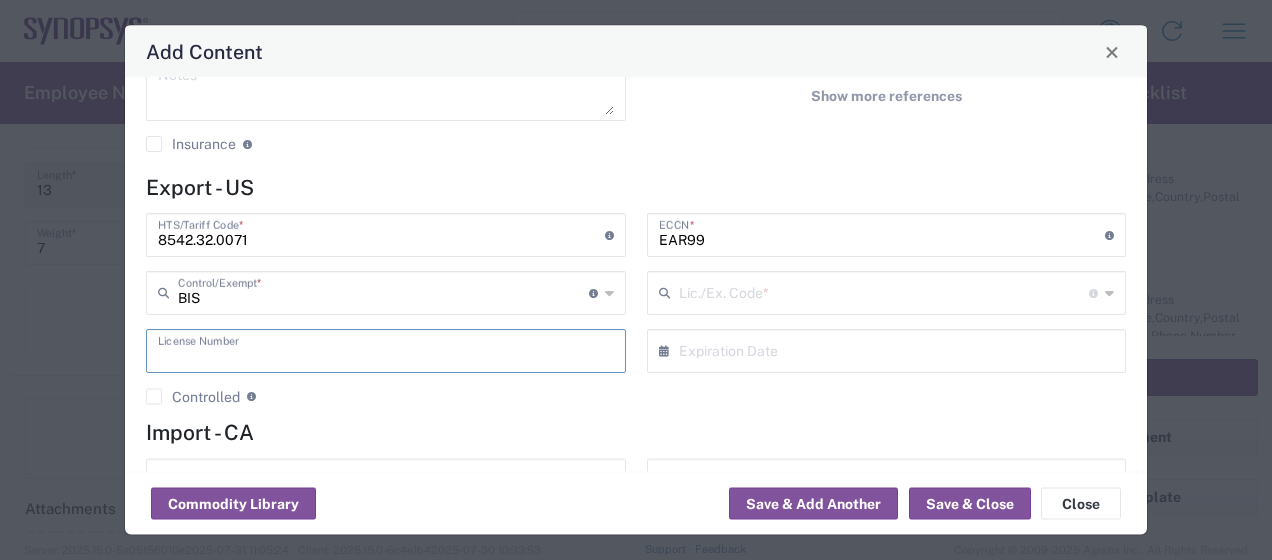 click on "Lic./Ex. Code  * License type for shipping controlled goods or the EEI filing exception code" 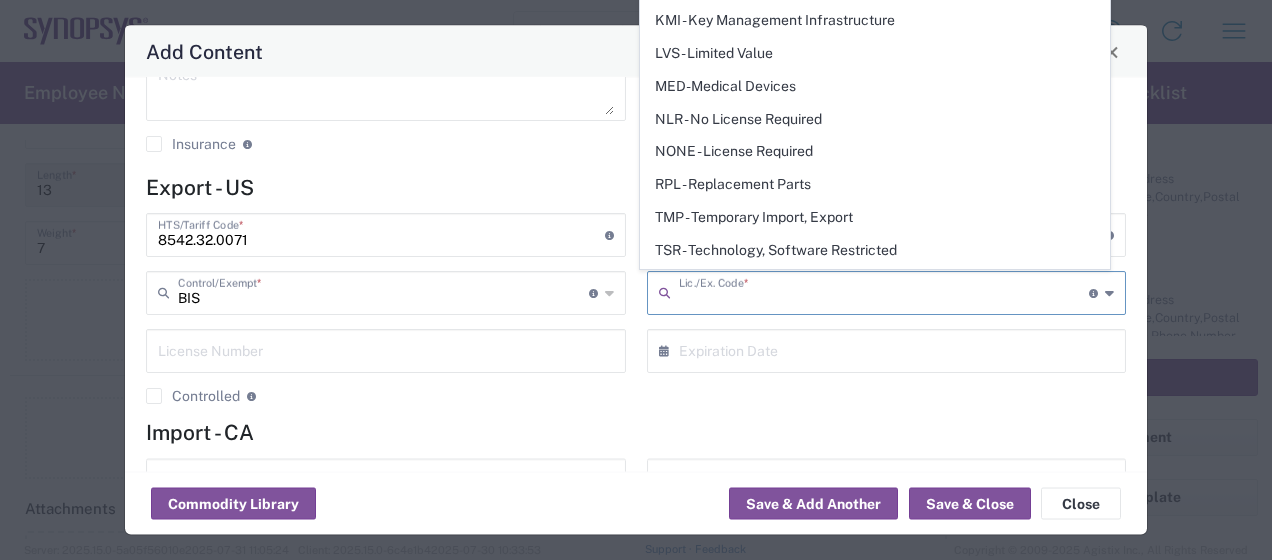 scroll, scrollTop: 330, scrollLeft: 0, axis: vertical 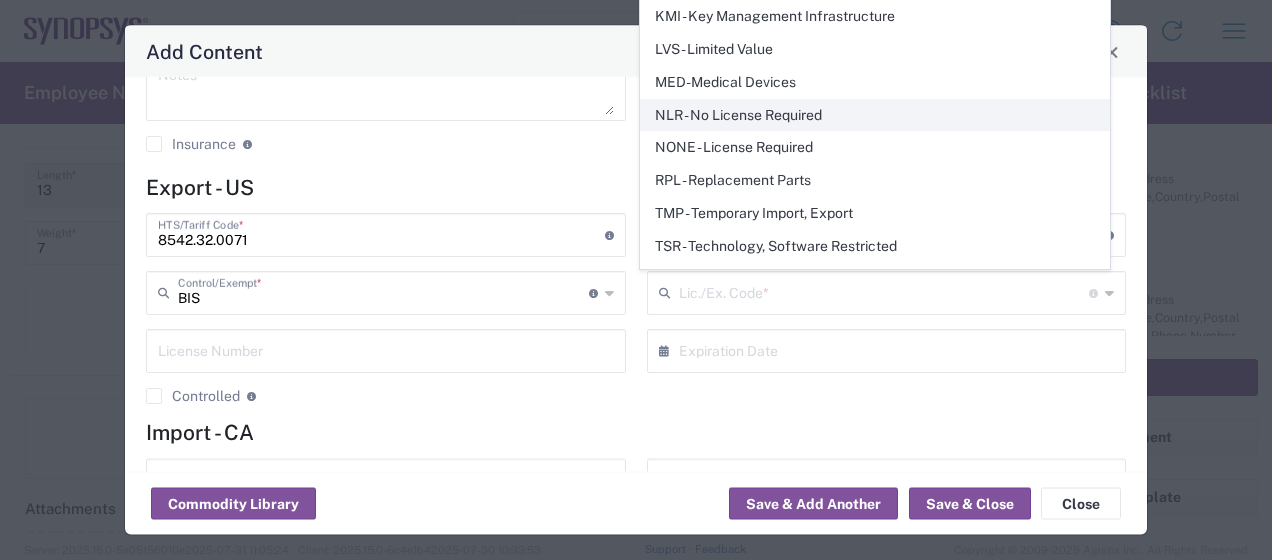 click on "NLR - No License Required" 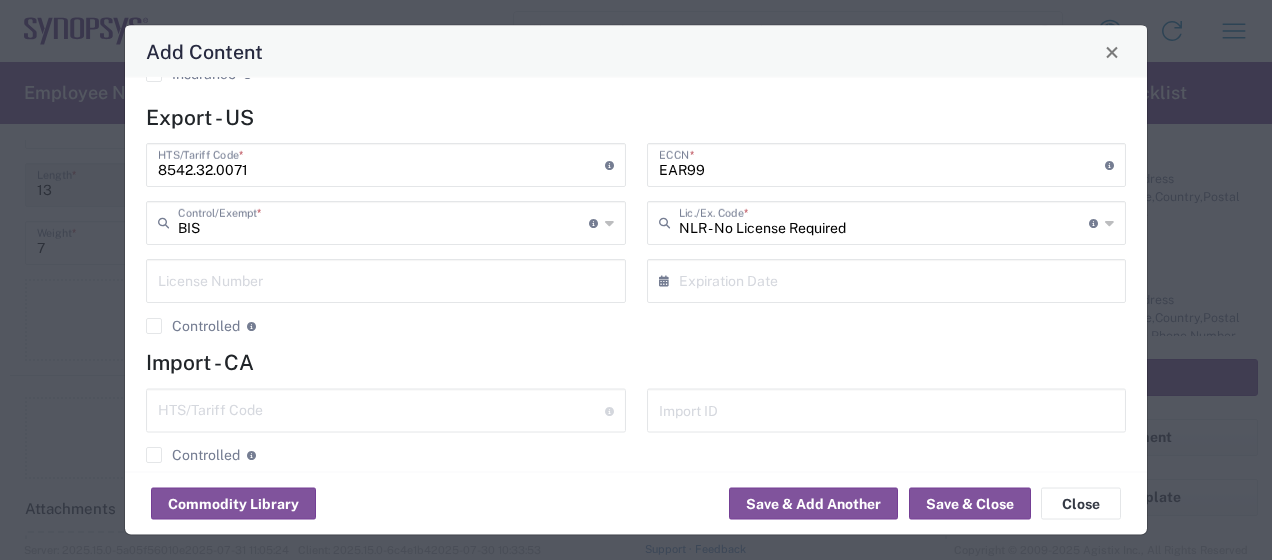 scroll, scrollTop: 546, scrollLeft: 0, axis: vertical 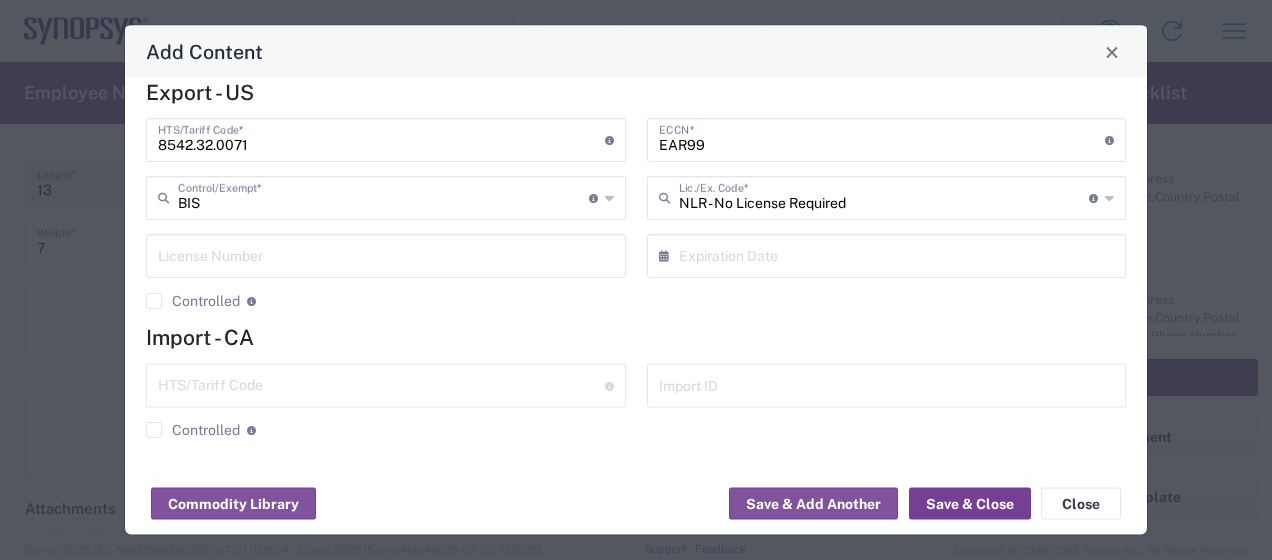click on "Save & Close" 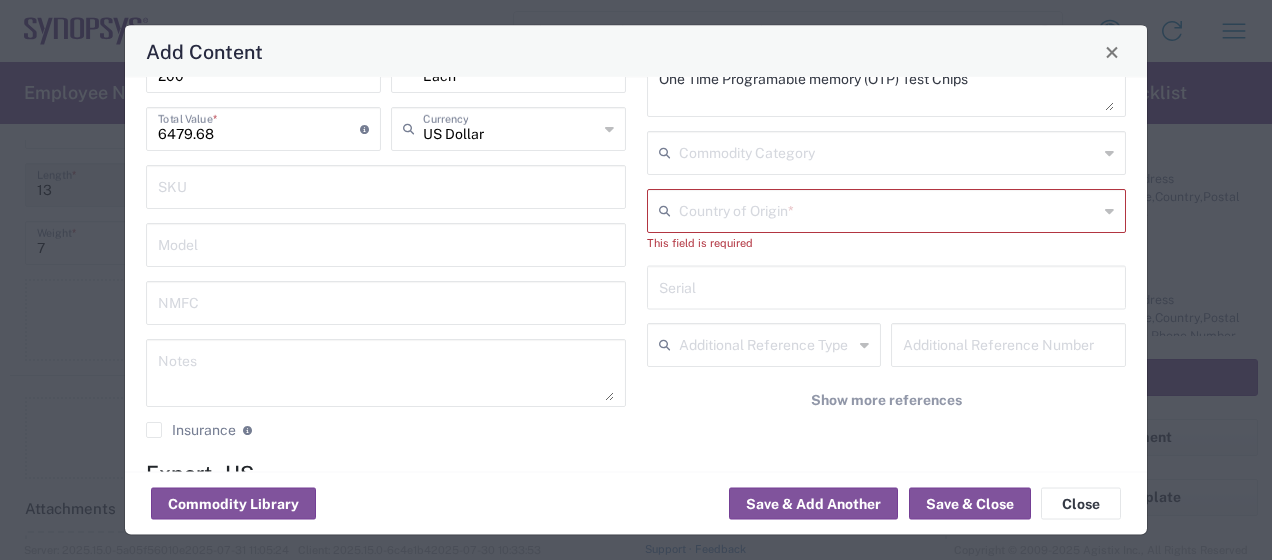 scroll, scrollTop: 158, scrollLeft: 0, axis: vertical 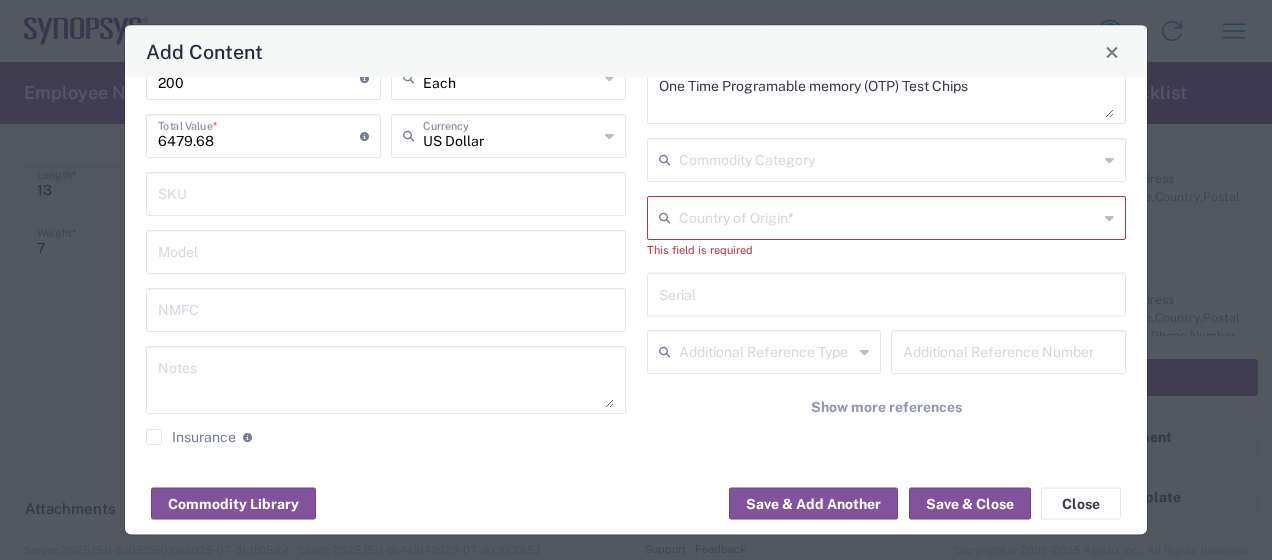click on "Country of Origin  *" 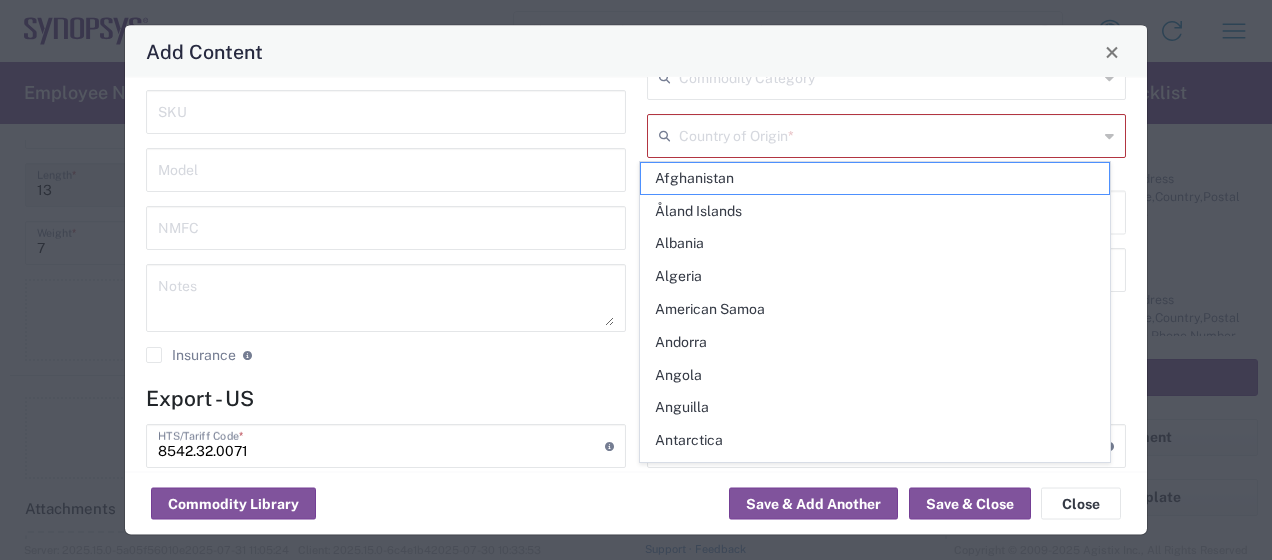 scroll, scrollTop: 201, scrollLeft: 0, axis: vertical 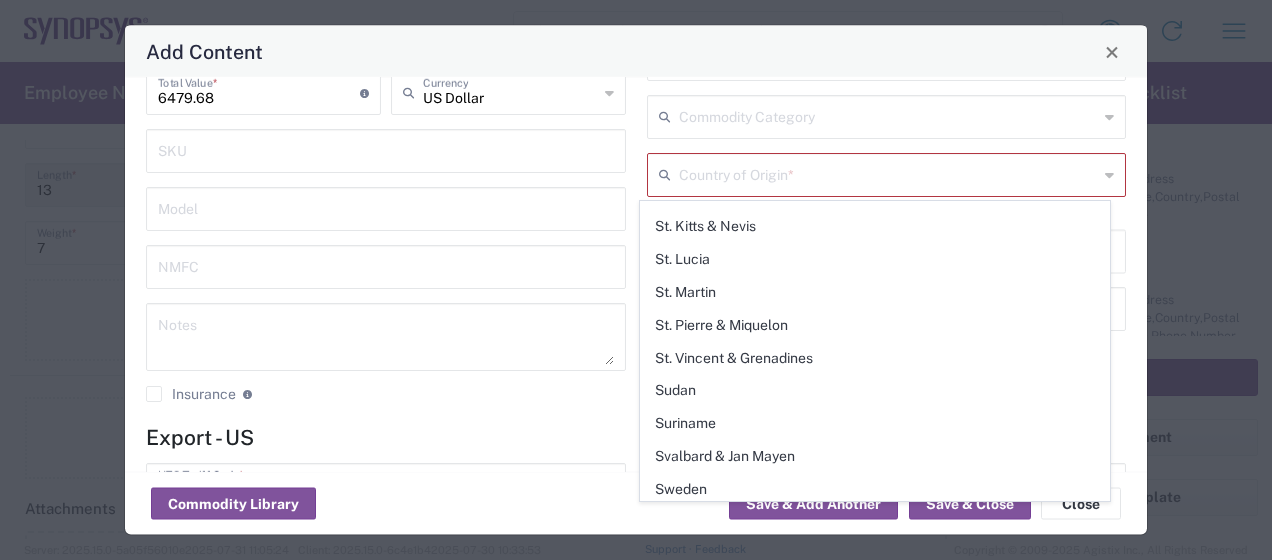 click on "Taiwan" 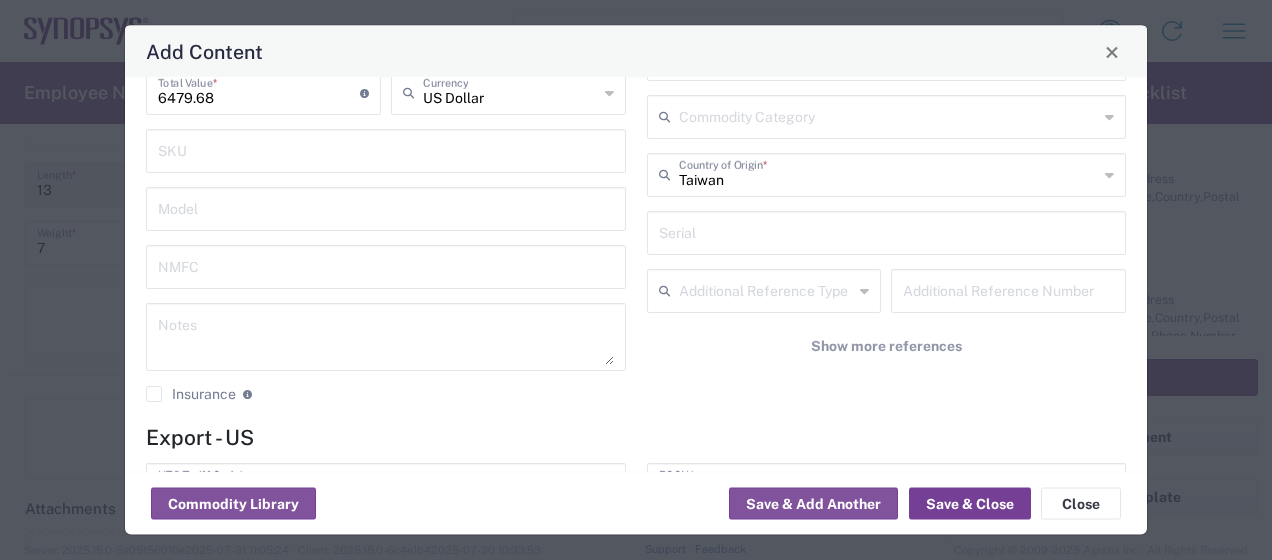 click on "Save & Close" 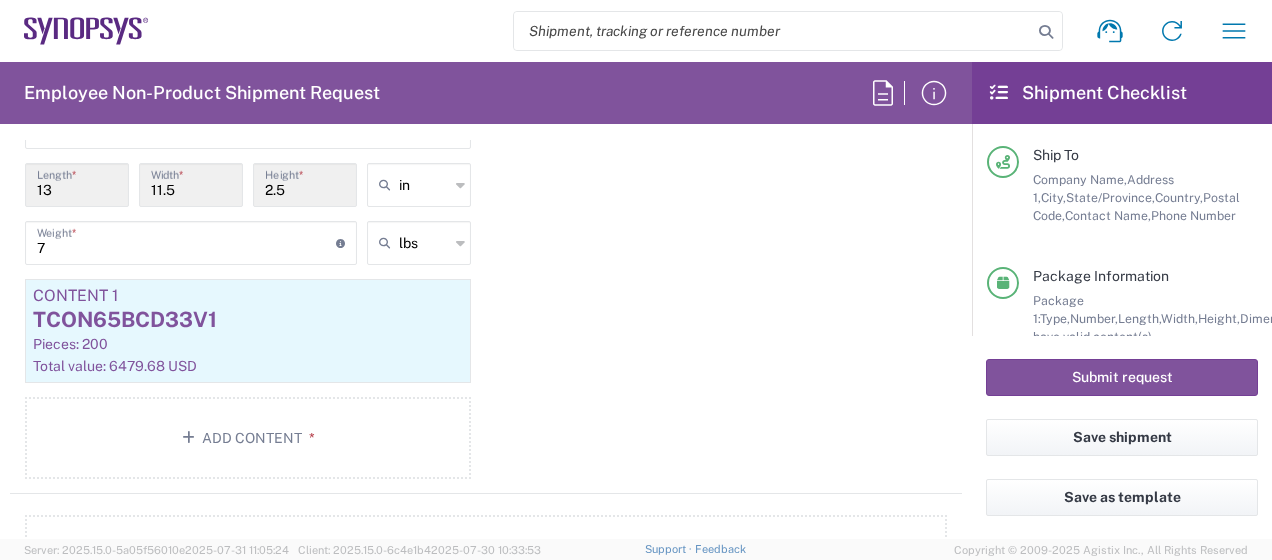 scroll, scrollTop: 378, scrollLeft: 0, axis: vertical 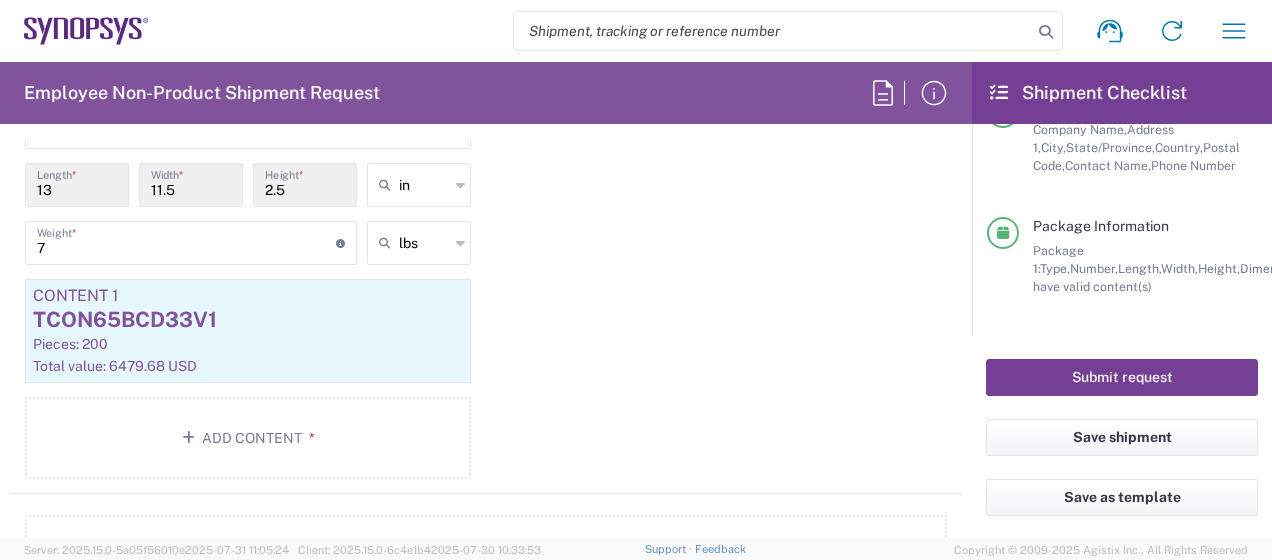 click on "Submit request" 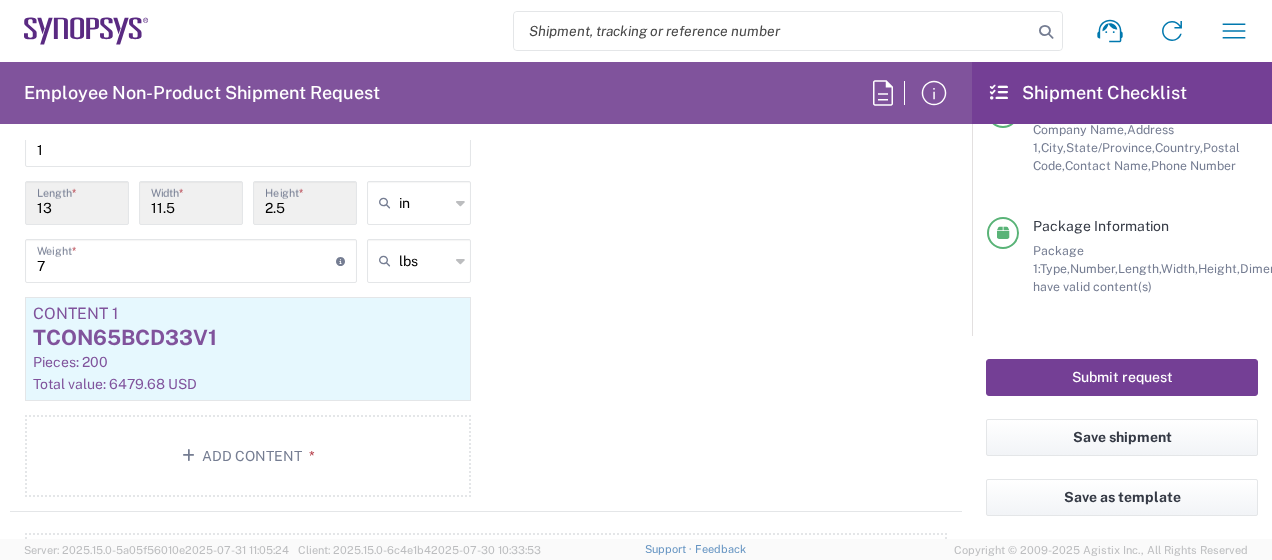 scroll, scrollTop: 1926, scrollLeft: 0, axis: vertical 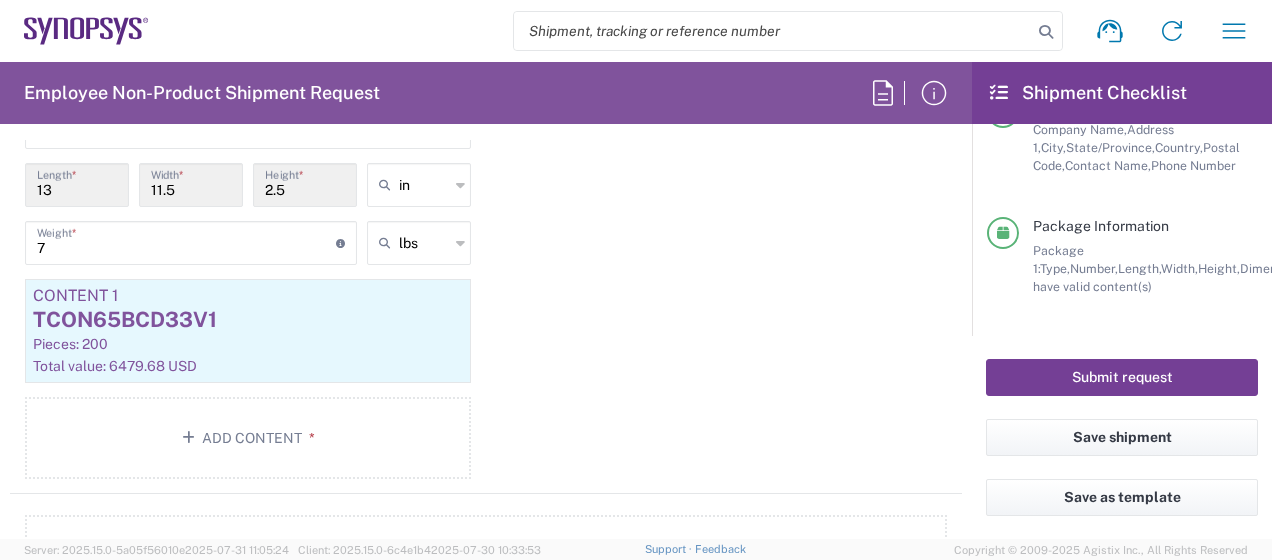 click on "Submit request" 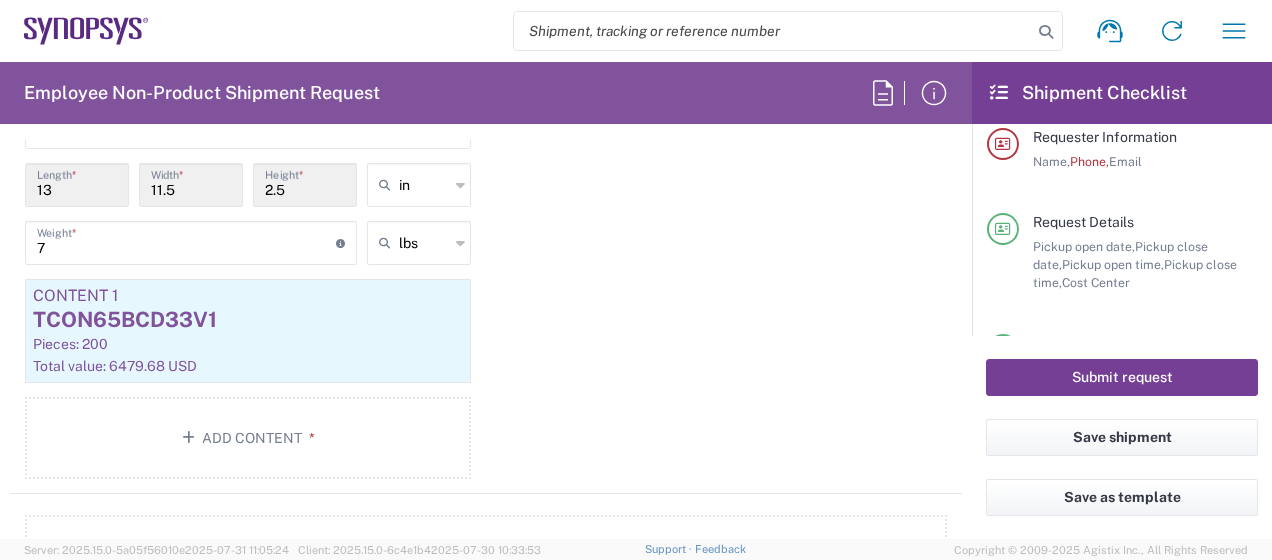 scroll, scrollTop: 0, scrollLeft: 0, axis: both 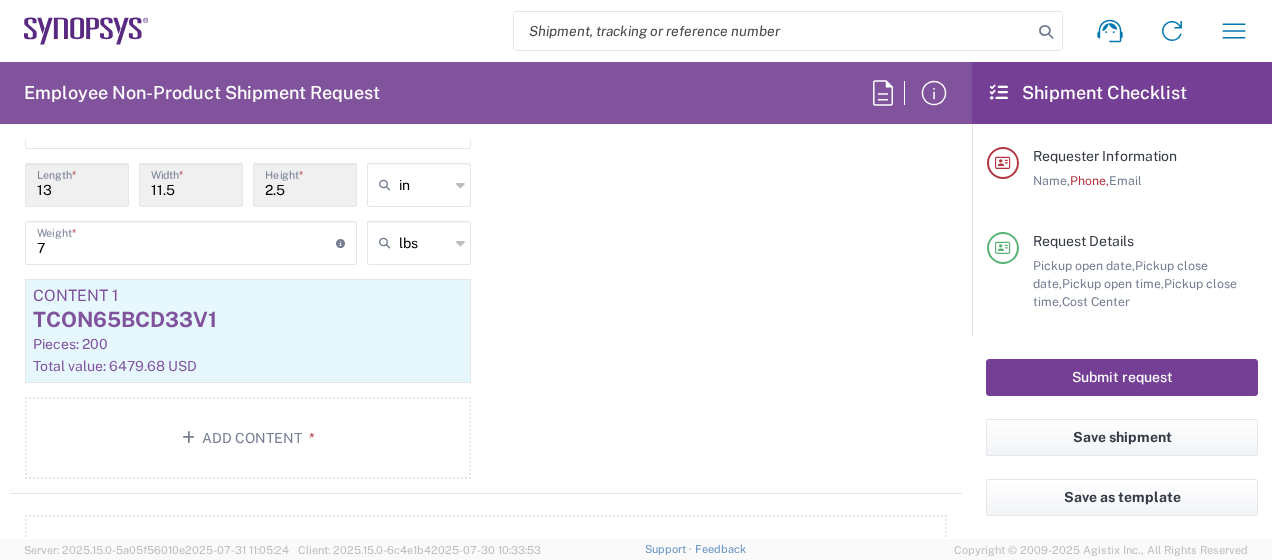 click on "Submit request" 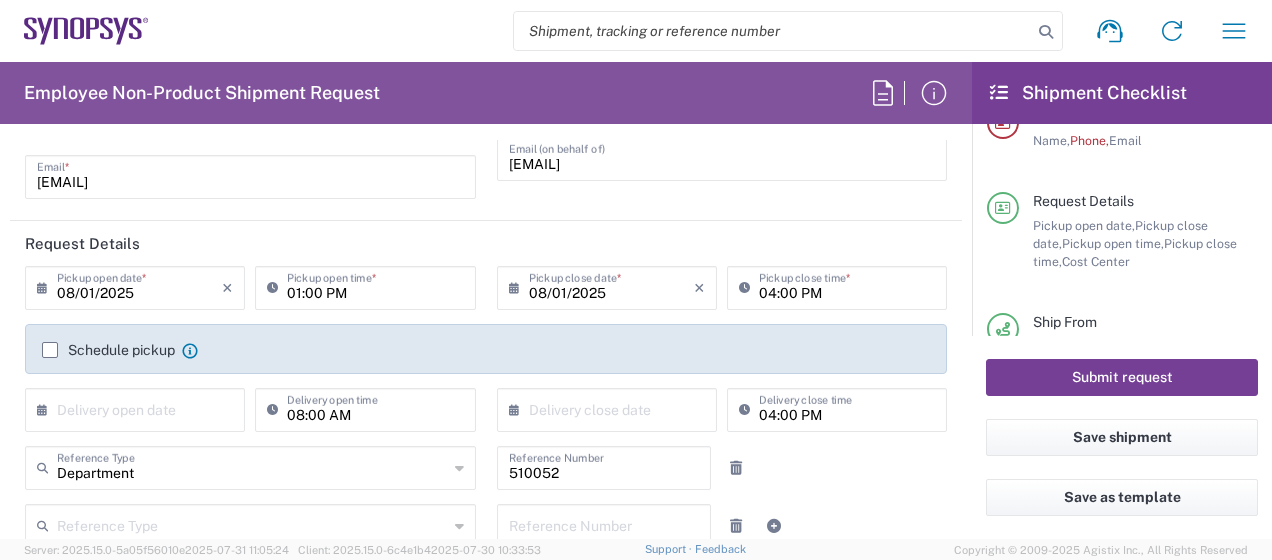 scroll, scrollTop: 0, scrollLeft: 0, axis: both 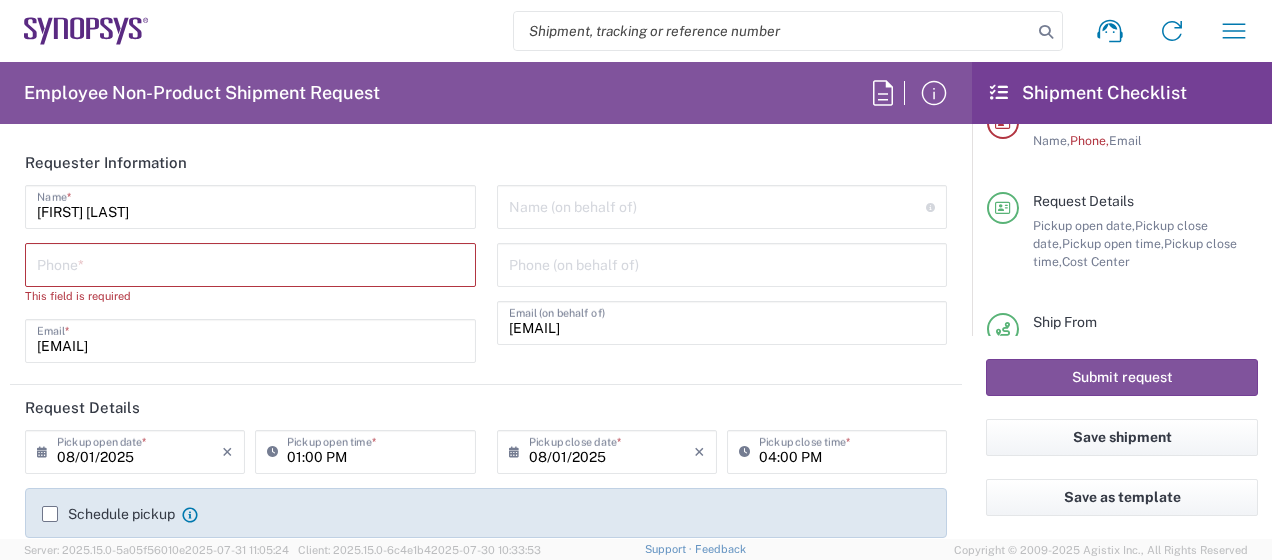 click at bounding box center (250, 263) 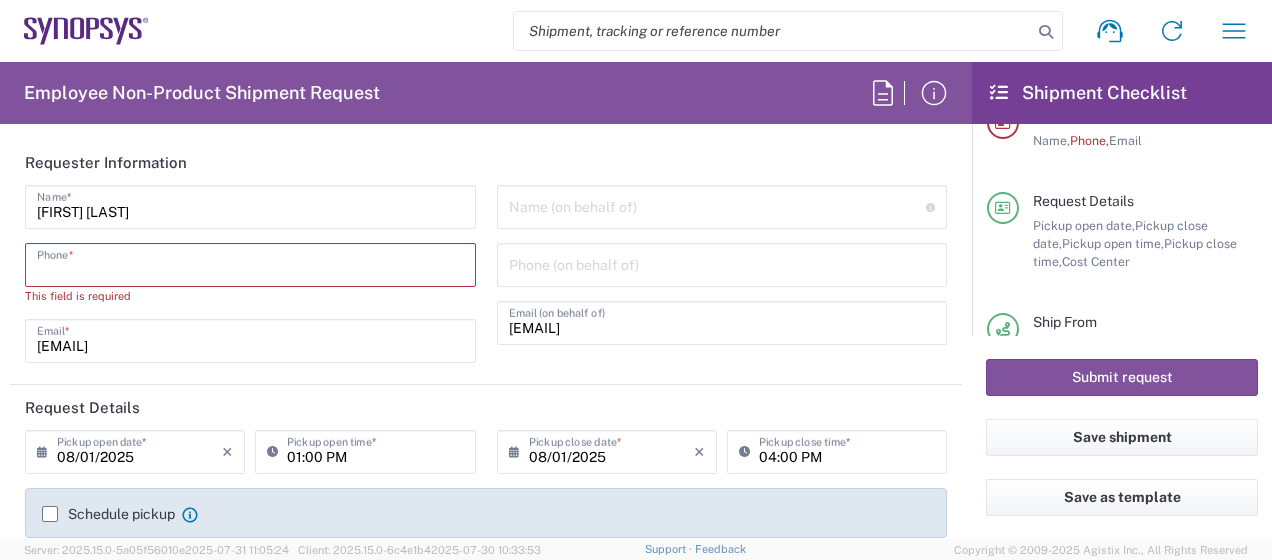 type on "4088935190" 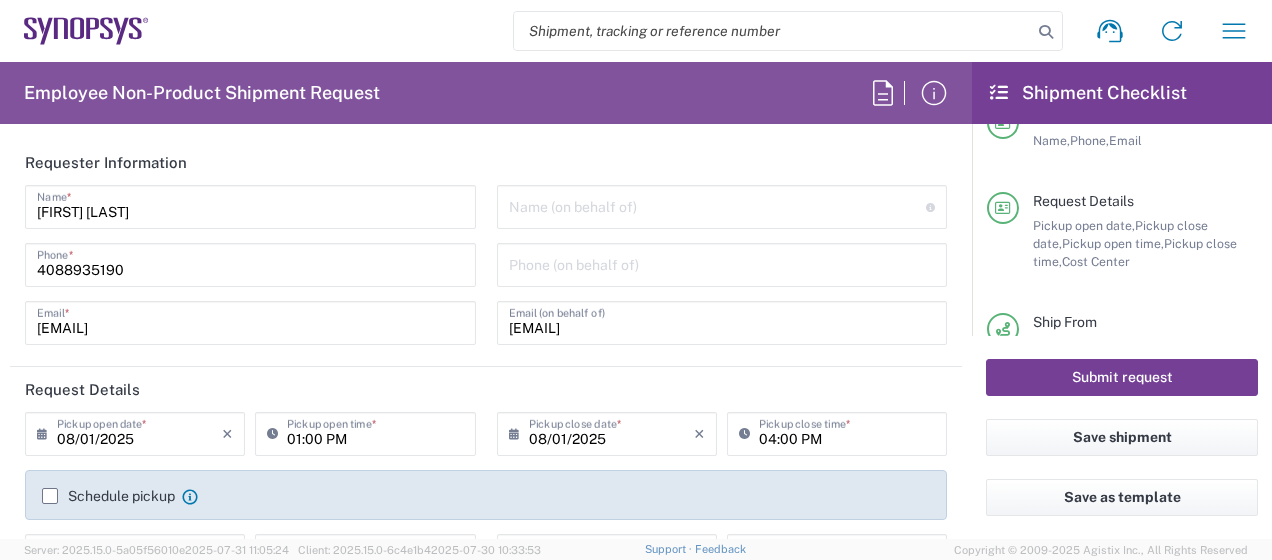 click on "Submit request" 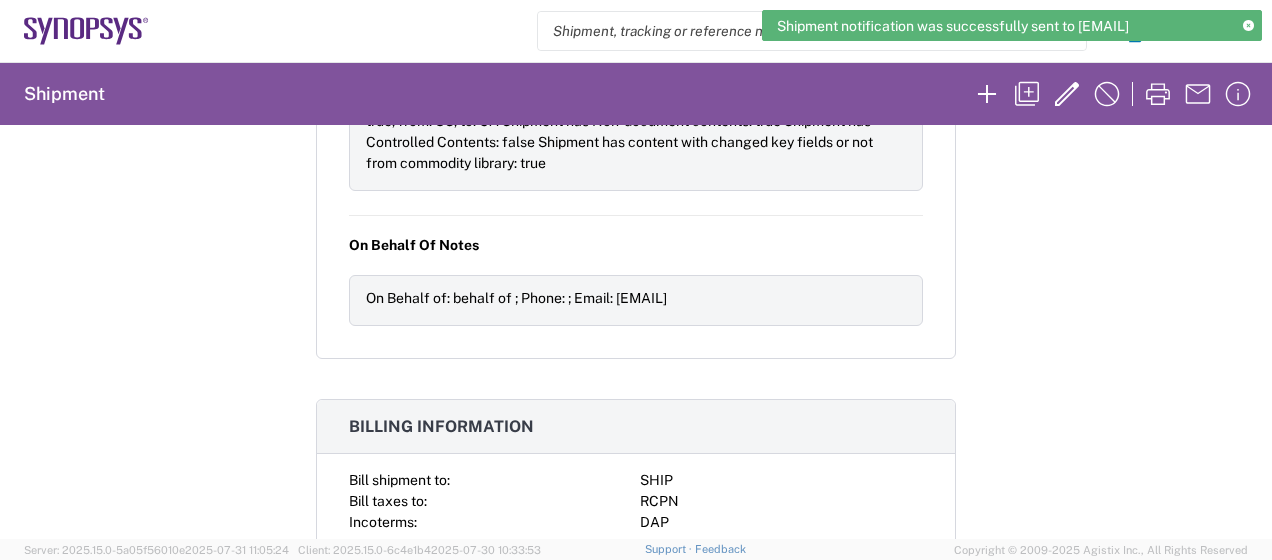 scroll, scrollTop: 1918, scrollLeft: 0, axis: vertical 